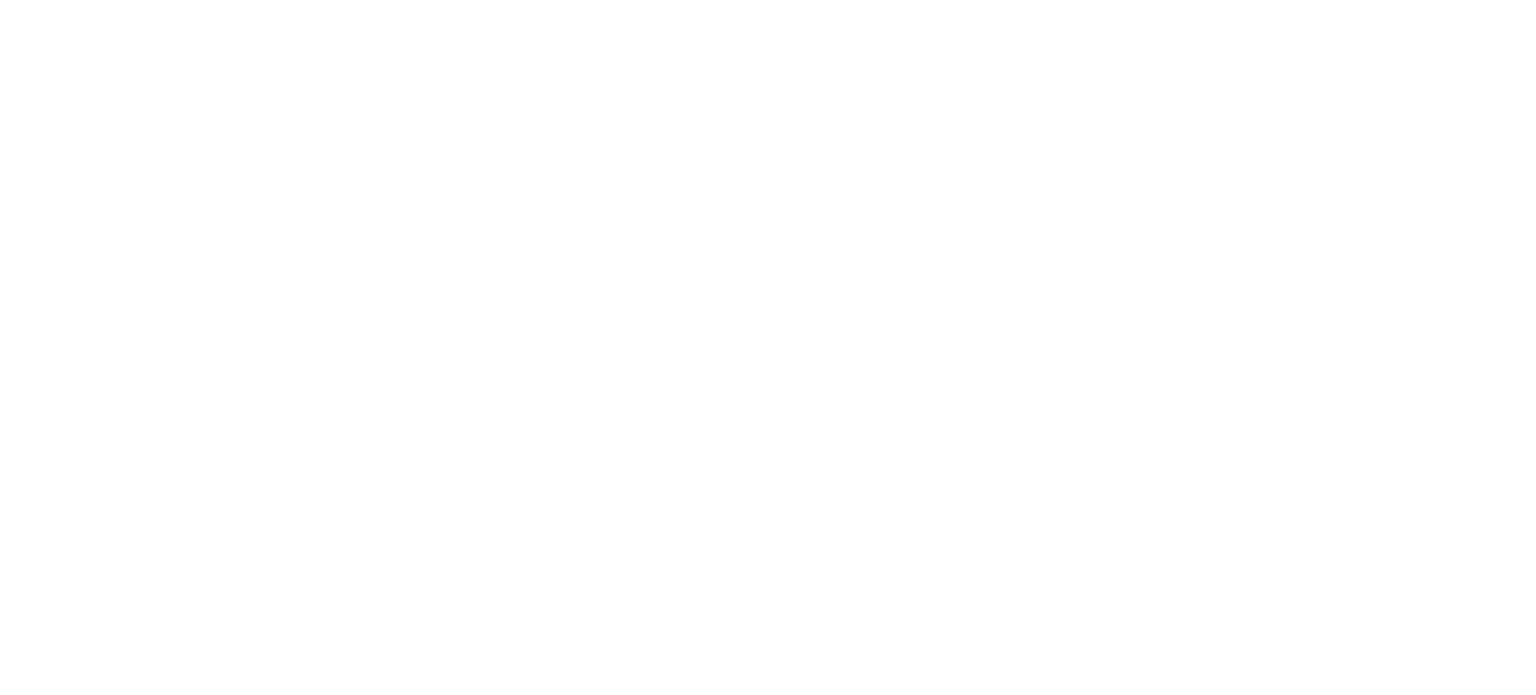 scroll, scrollTop: 0, scrollLeft: 0, axis: both 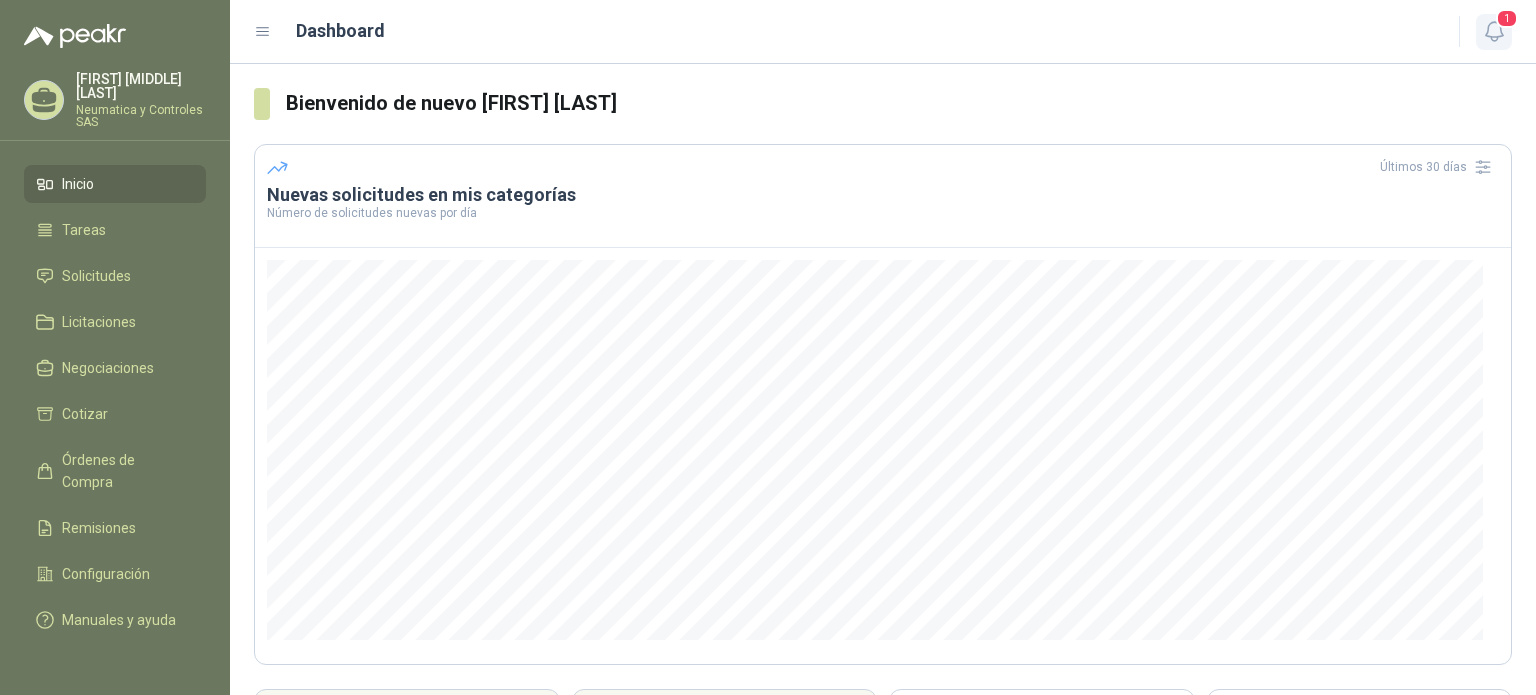 click at bounding box center [1494, 31] 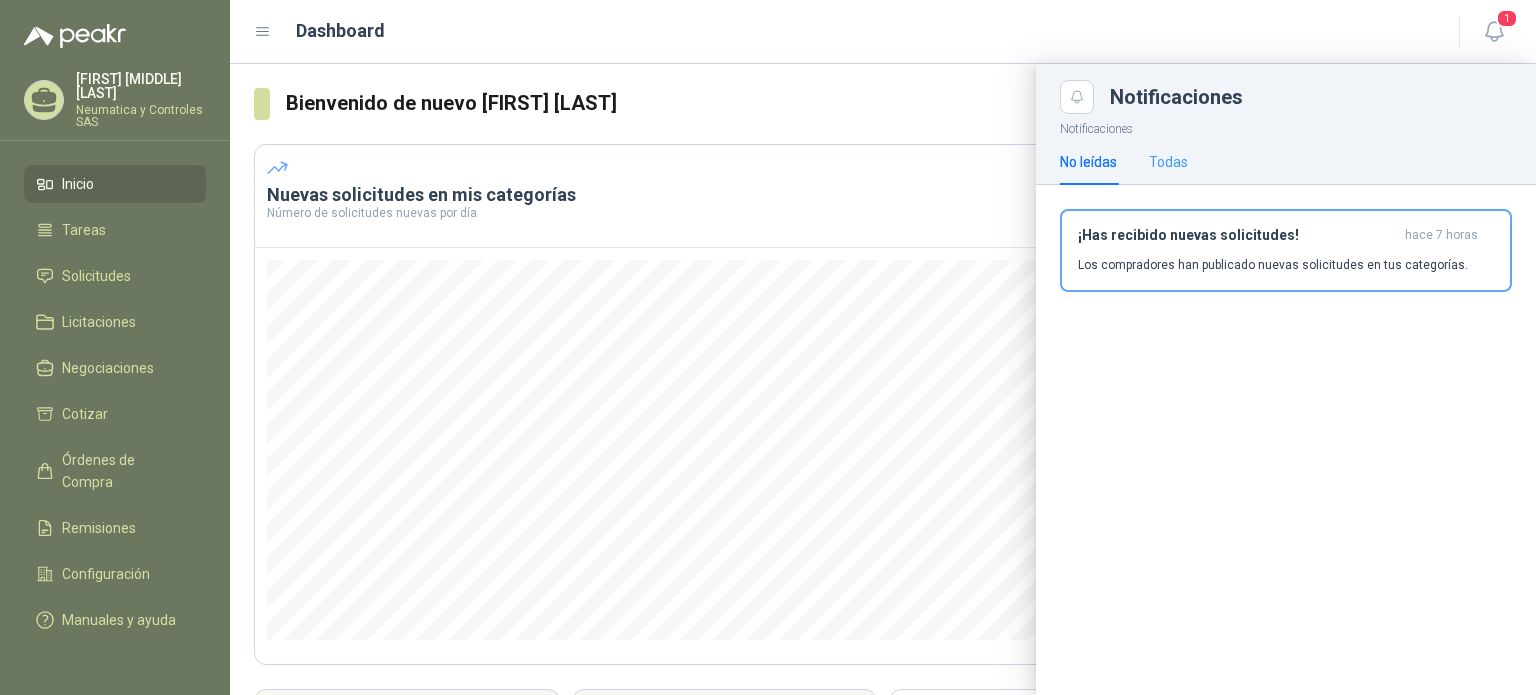 click on "Todas" at bounding box center (1168, 162) 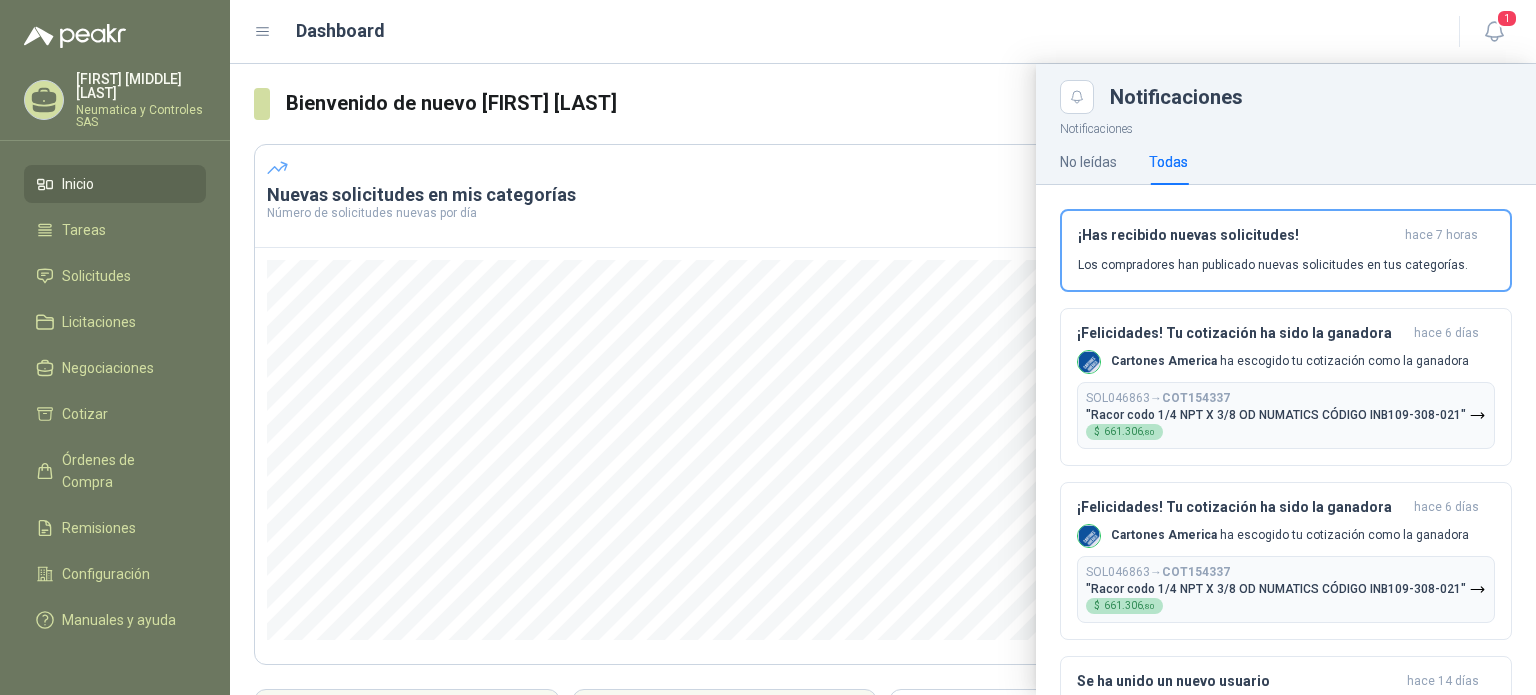 scroll, scrollTop: 169, scrollLeft: 0, axis: vertical 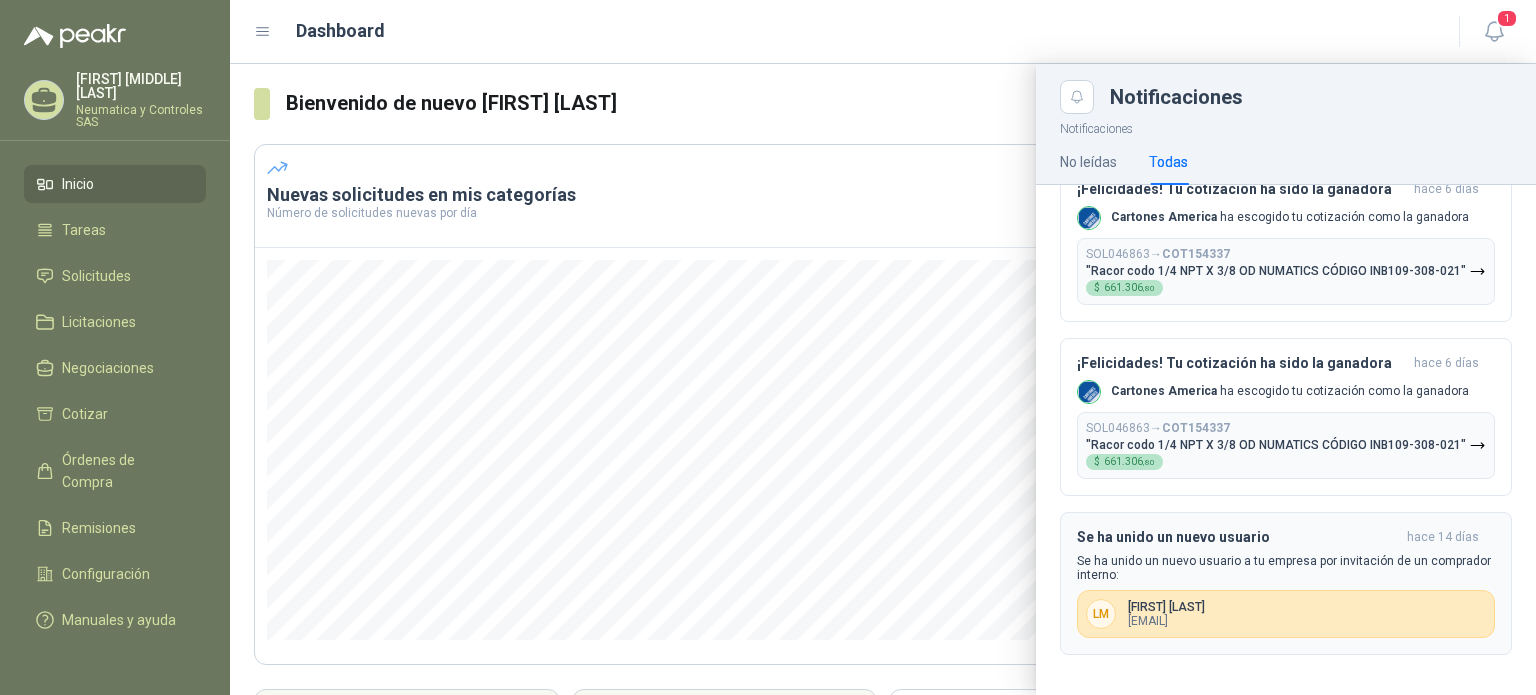 click on "Se ha unido un nuevo usuario hace 14 días   Se ha unido un nuevo usuario a tu empresa por invitación de un comprador interno: L M [LAST]    [LAST] [EMAIL]" at bounding box center (1286, 106) 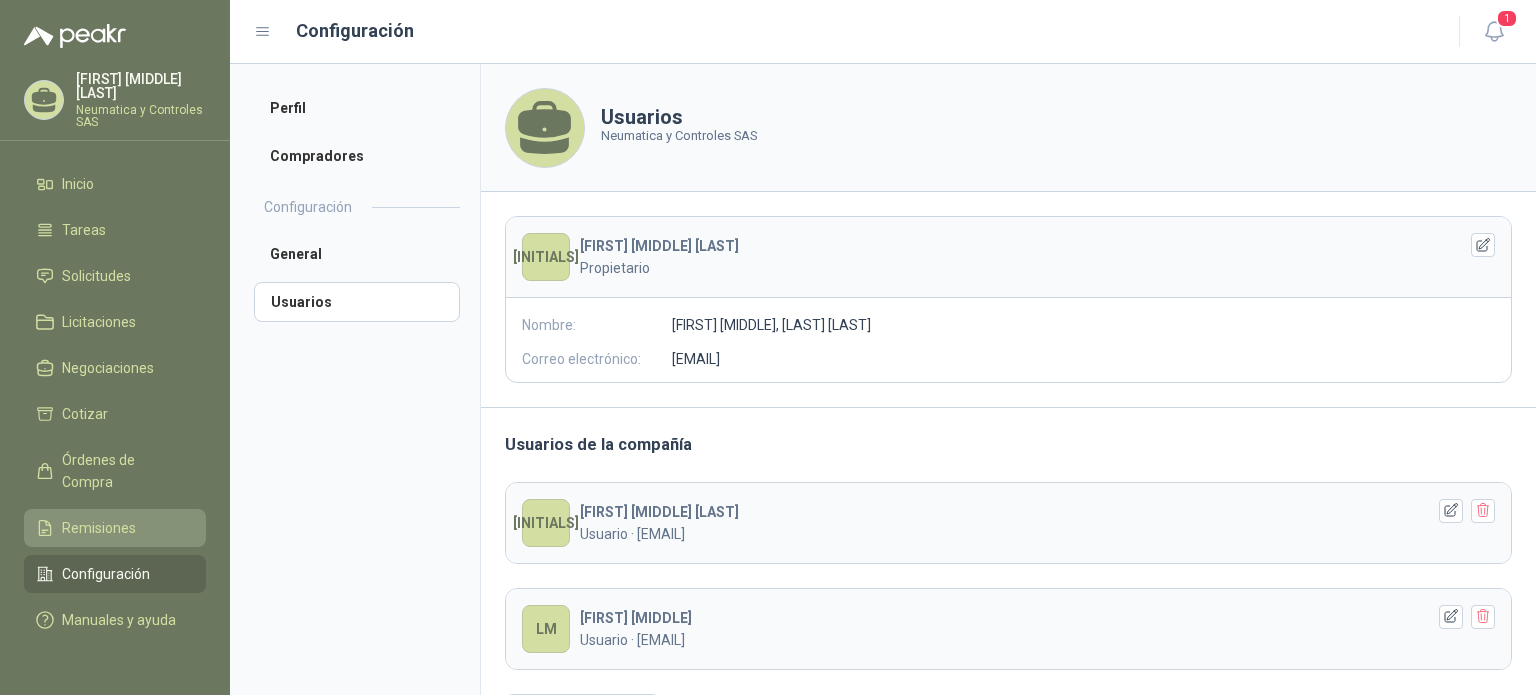 click on "Remisiones" at bounding box center (115, 528) 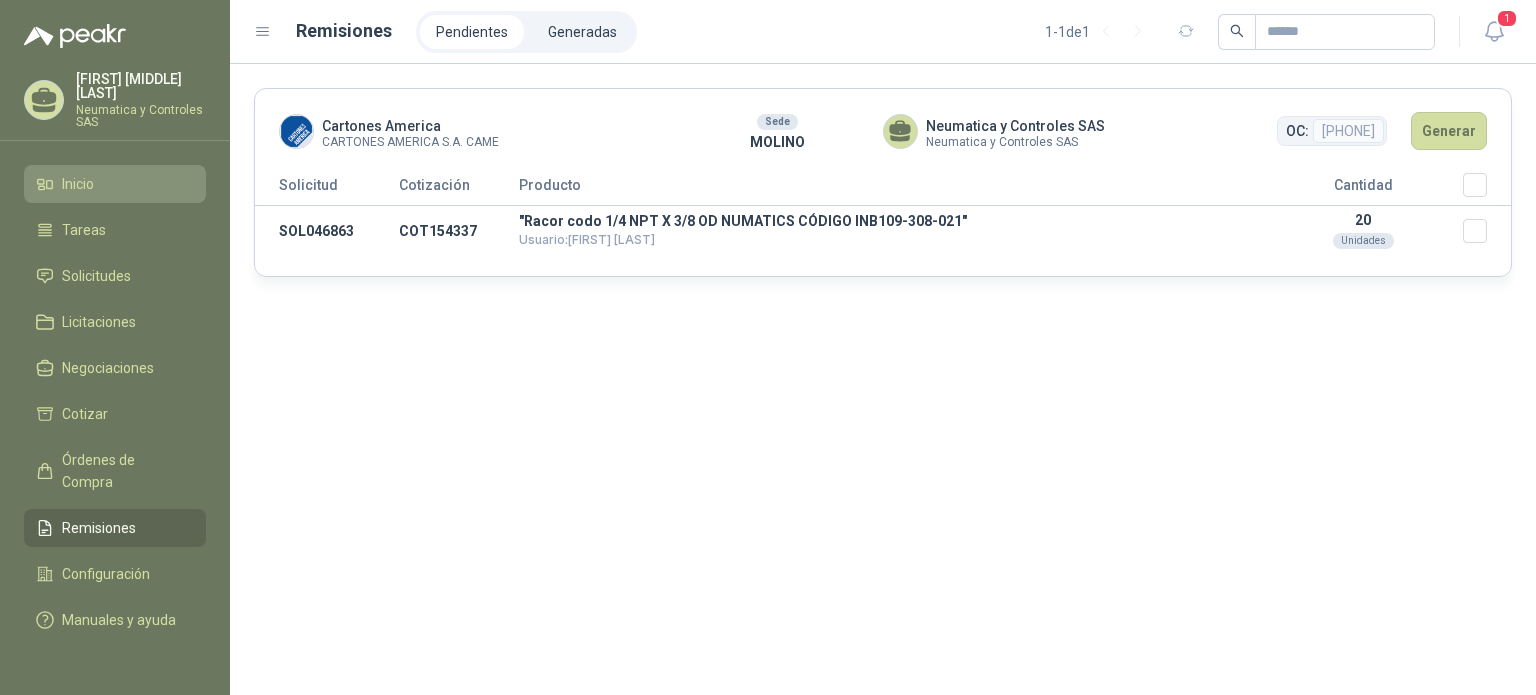 click on "Inicio" at bounding box center [115, 184] 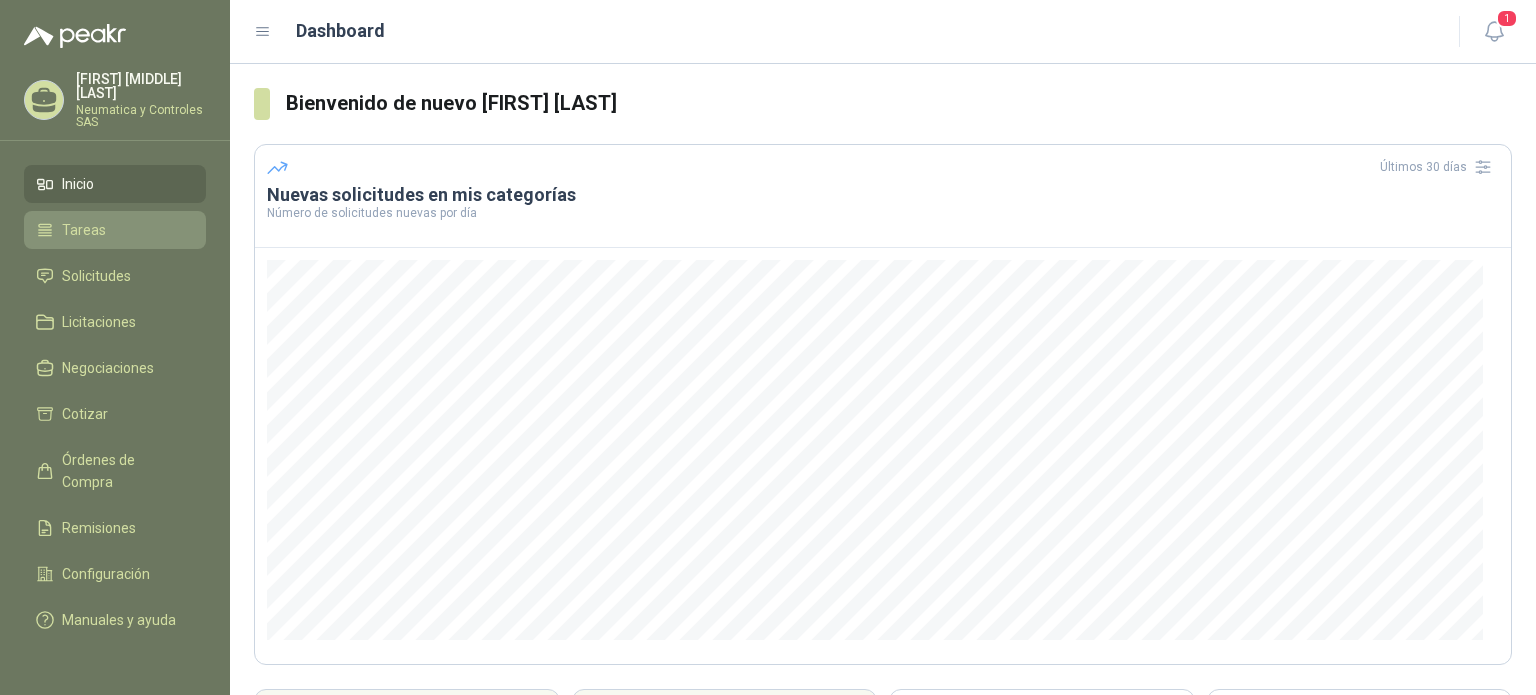 click on "Tareas" at bounding box center [84, 230] 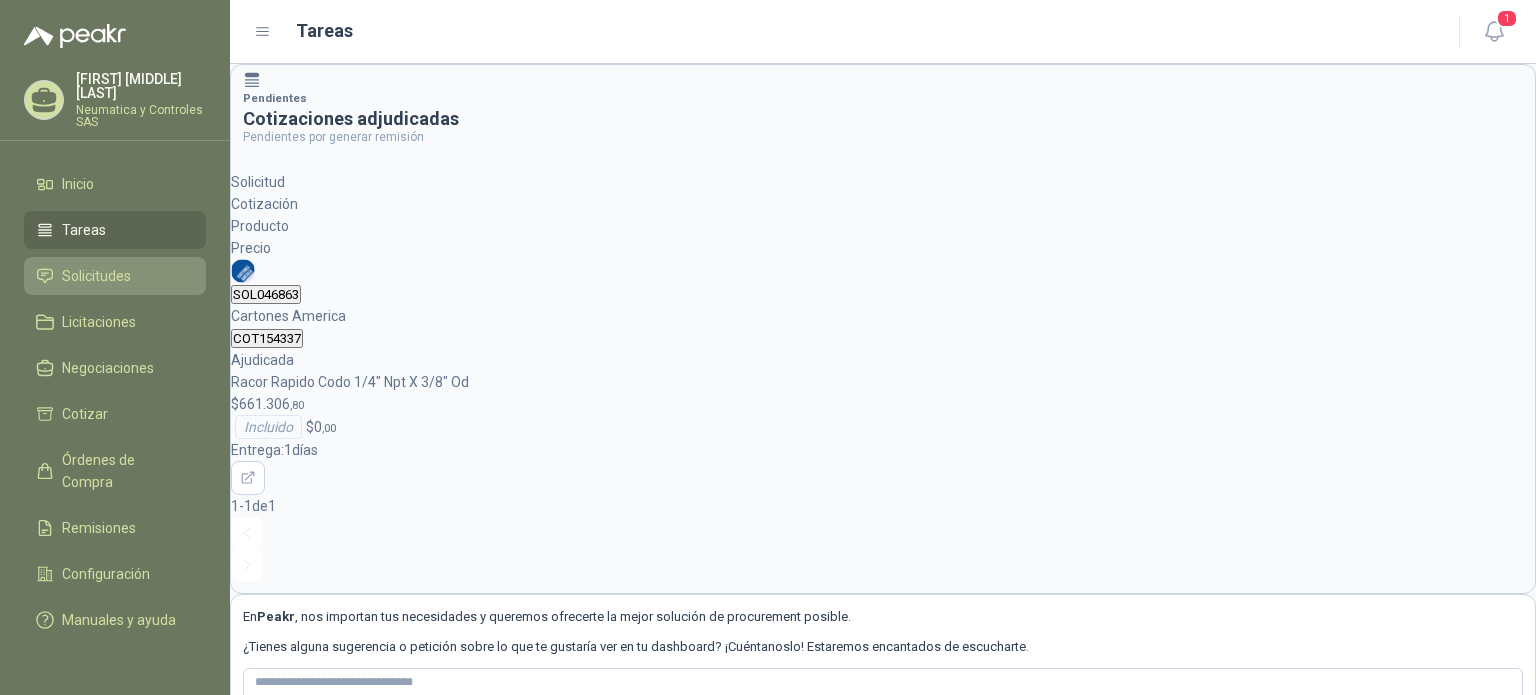 click on "Solicitudes" at bounding box center [96, 276] 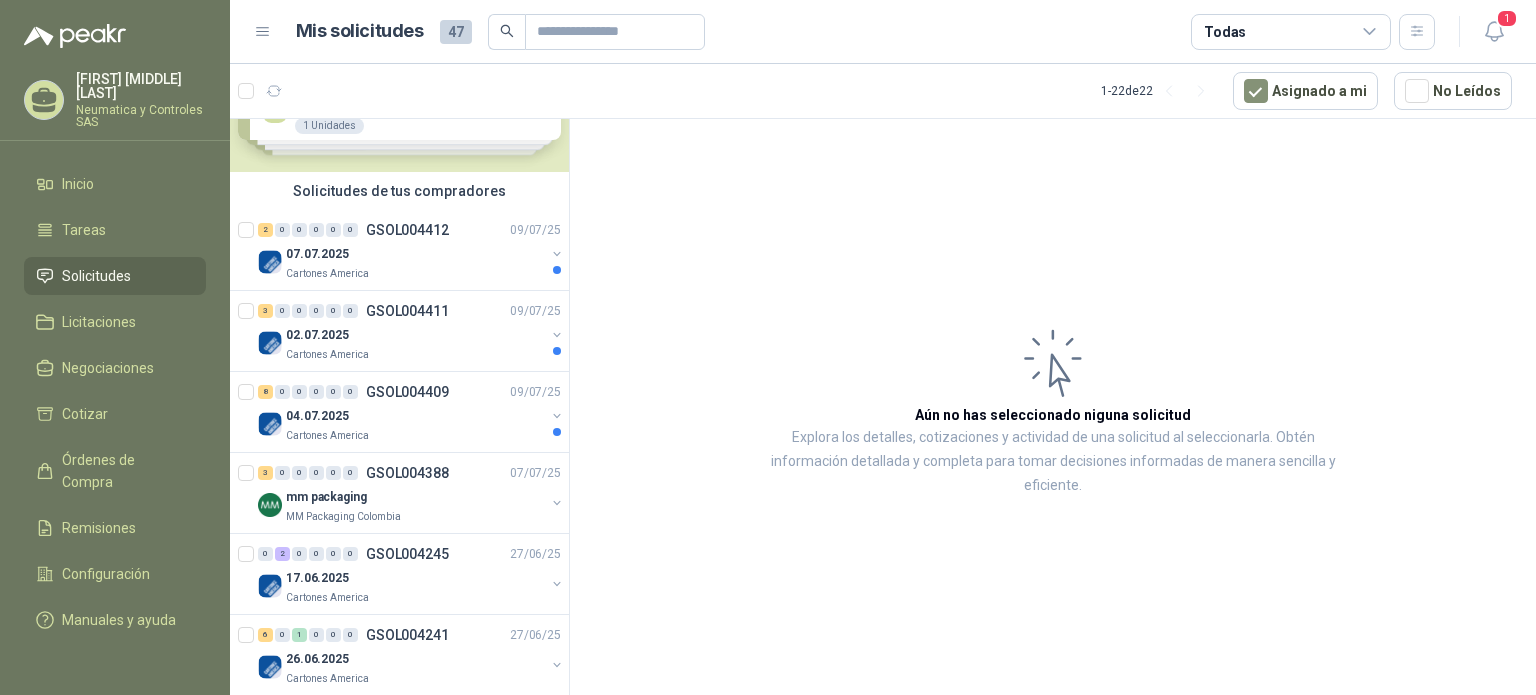 scroll, scrollTop: 96, scrollLeft: 0, axis: vertical 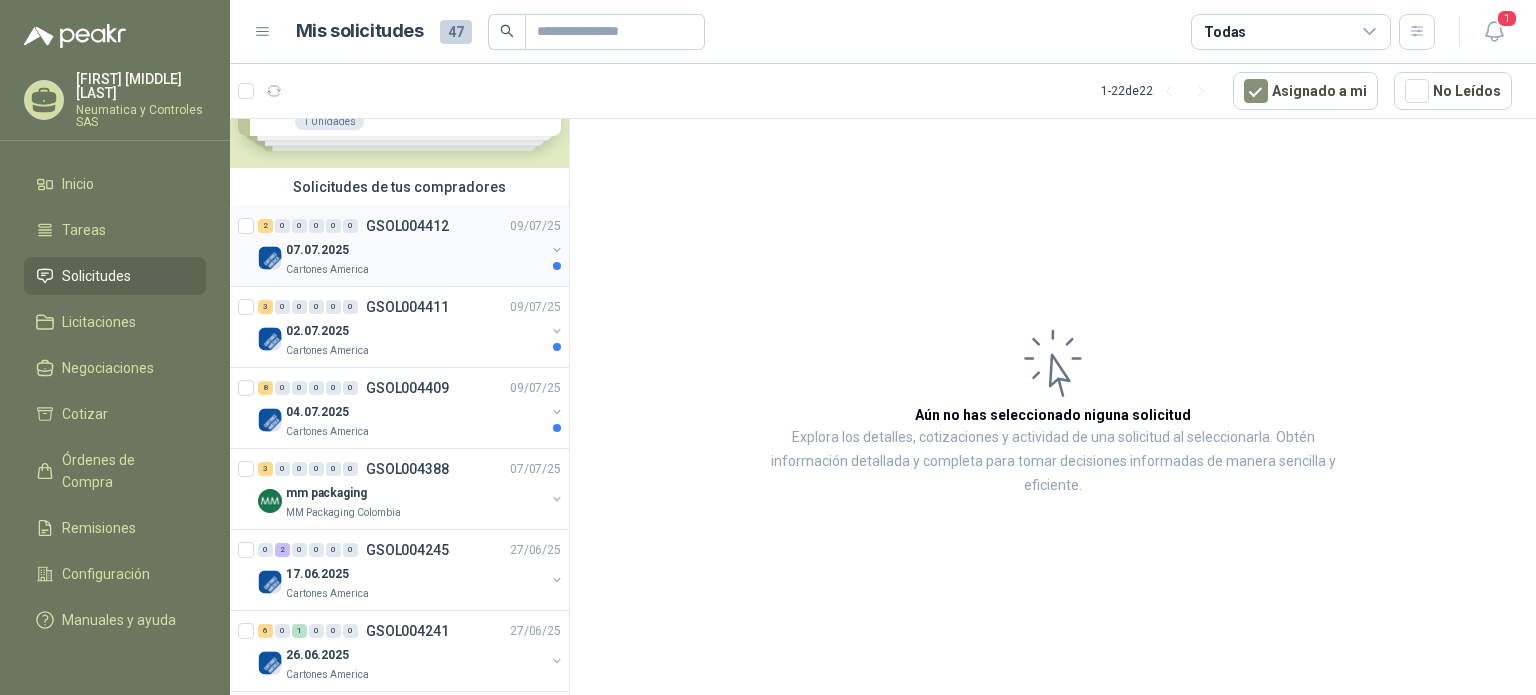 click on "07.07.2025" at bounding box center (415, 250) 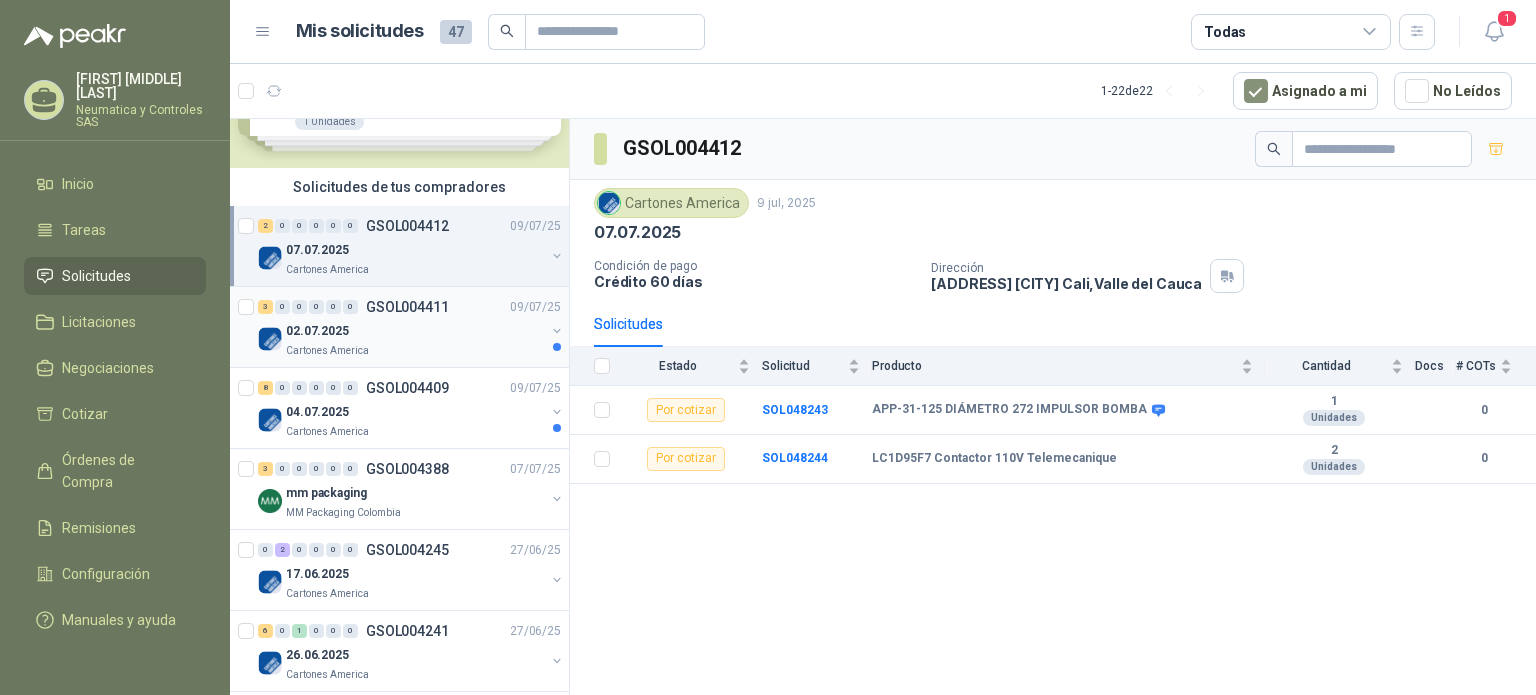 click on "02.07.2025" at bounding box center [415, 331] 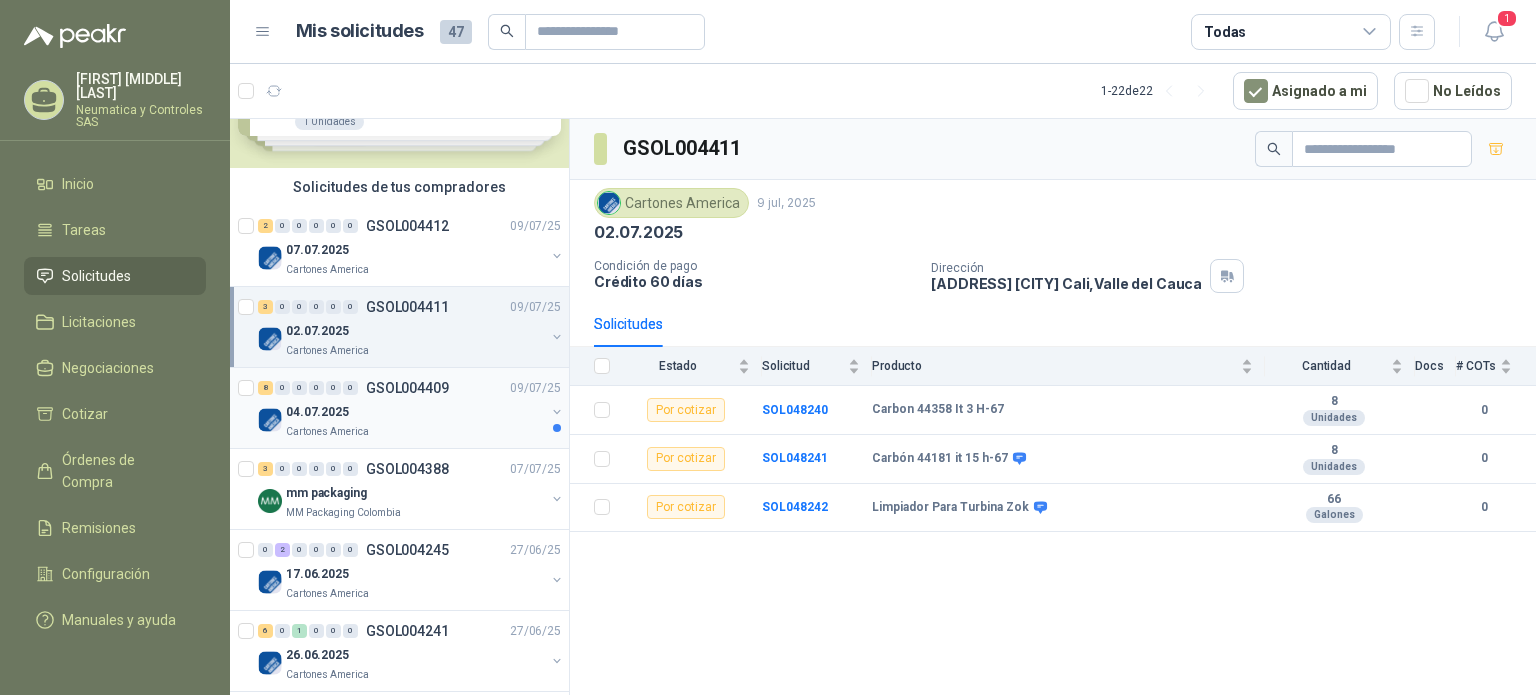 click on "04.07.2025" at bounding box center [415, 412] 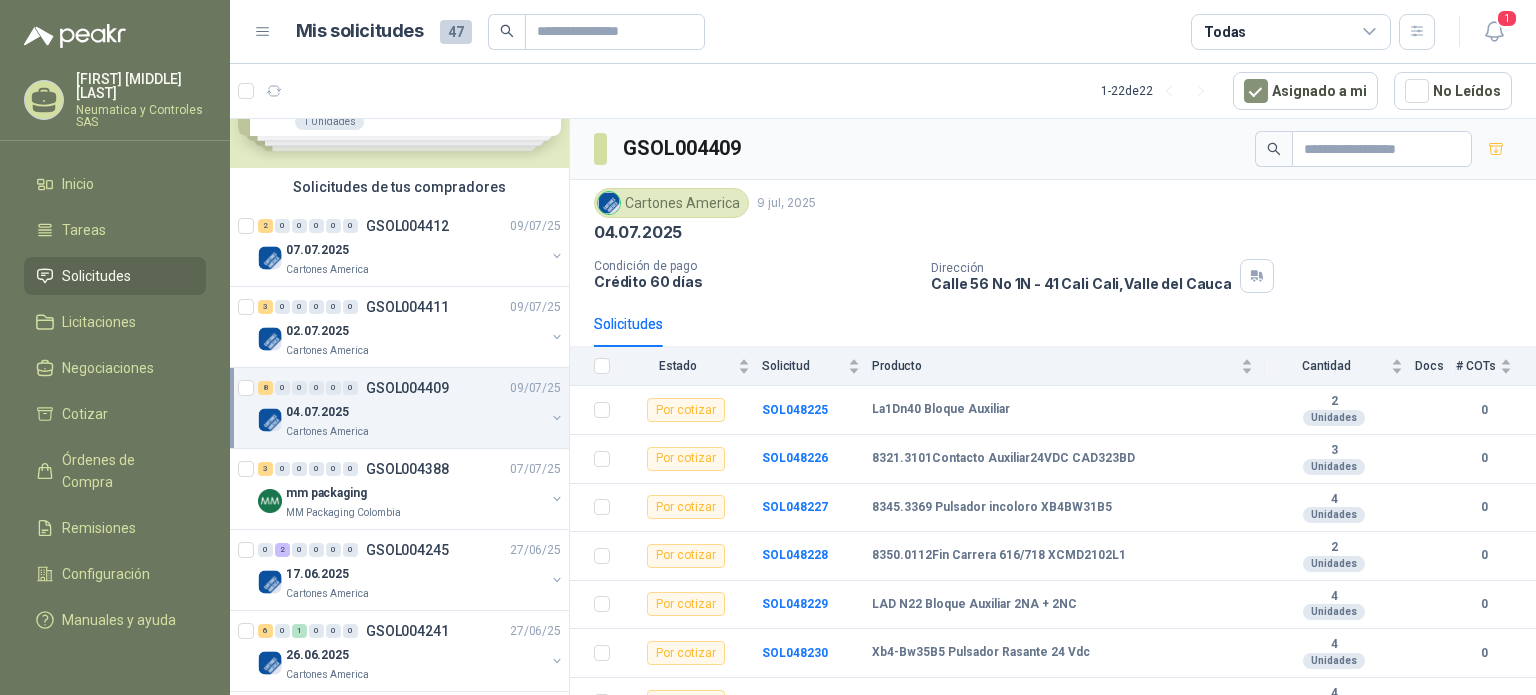 scroll, scrollTop: 71, scrollLeft: 0, axis: vertical 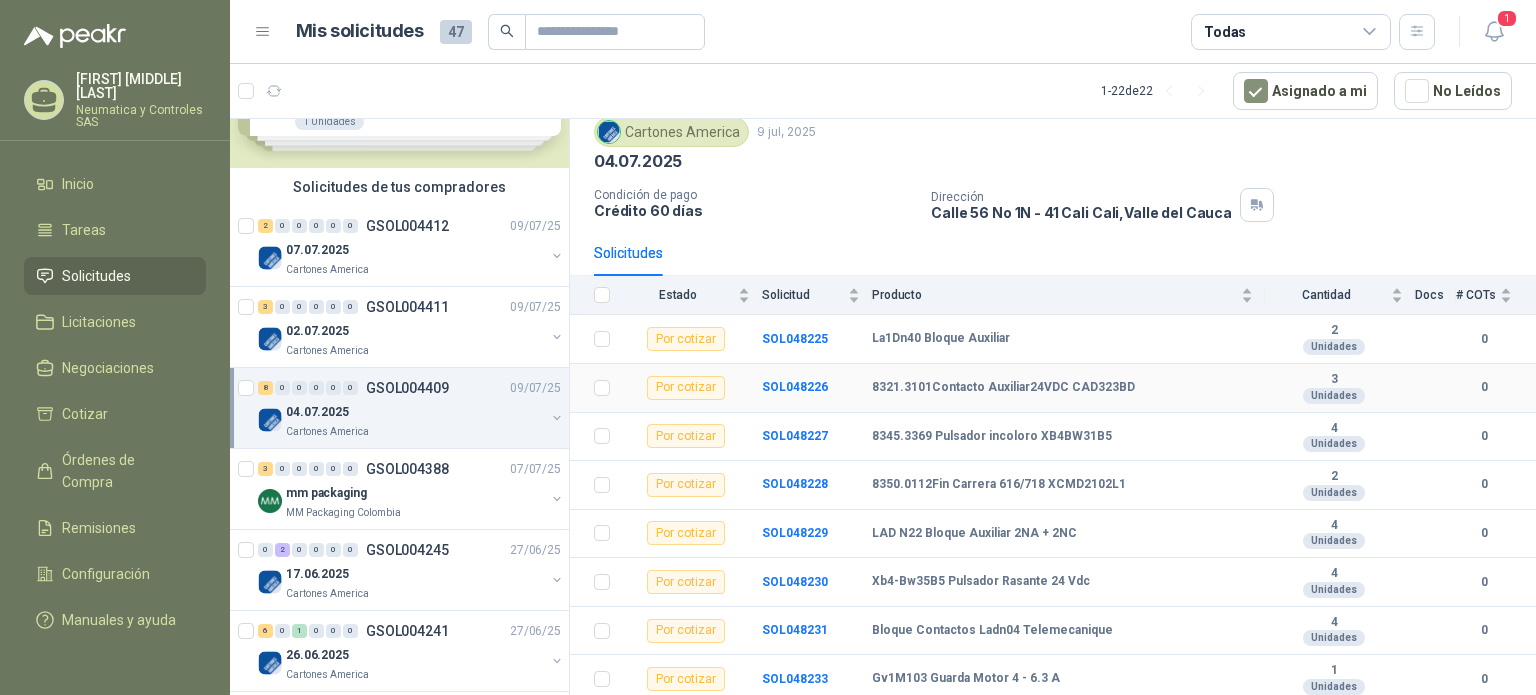click on "8321.3101Contacto Auxiliar24VDC CAD323BD" at bounding box center (1003, 388) 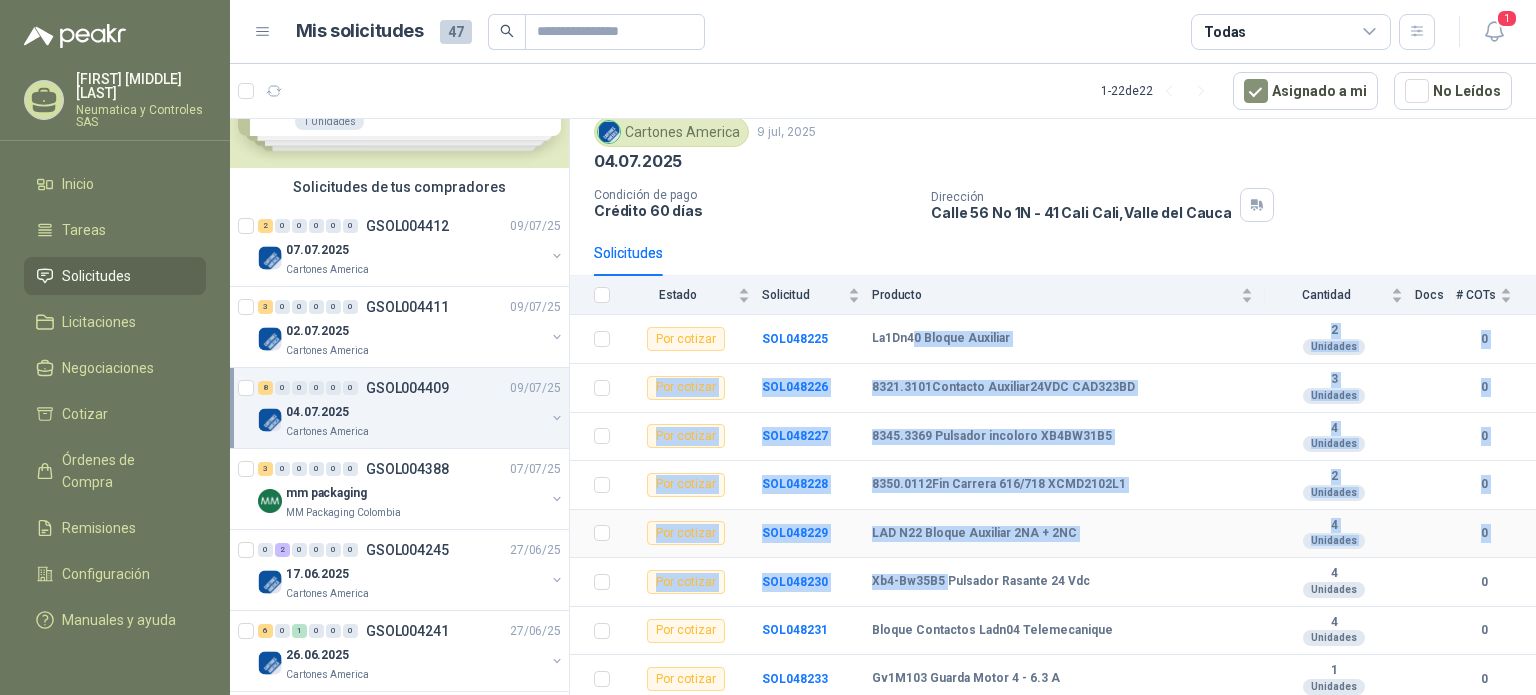 drag, startPoint x: 916, startPoint y: 340, endPoint x: 946, endPoint y: 566, distance: 227.98245 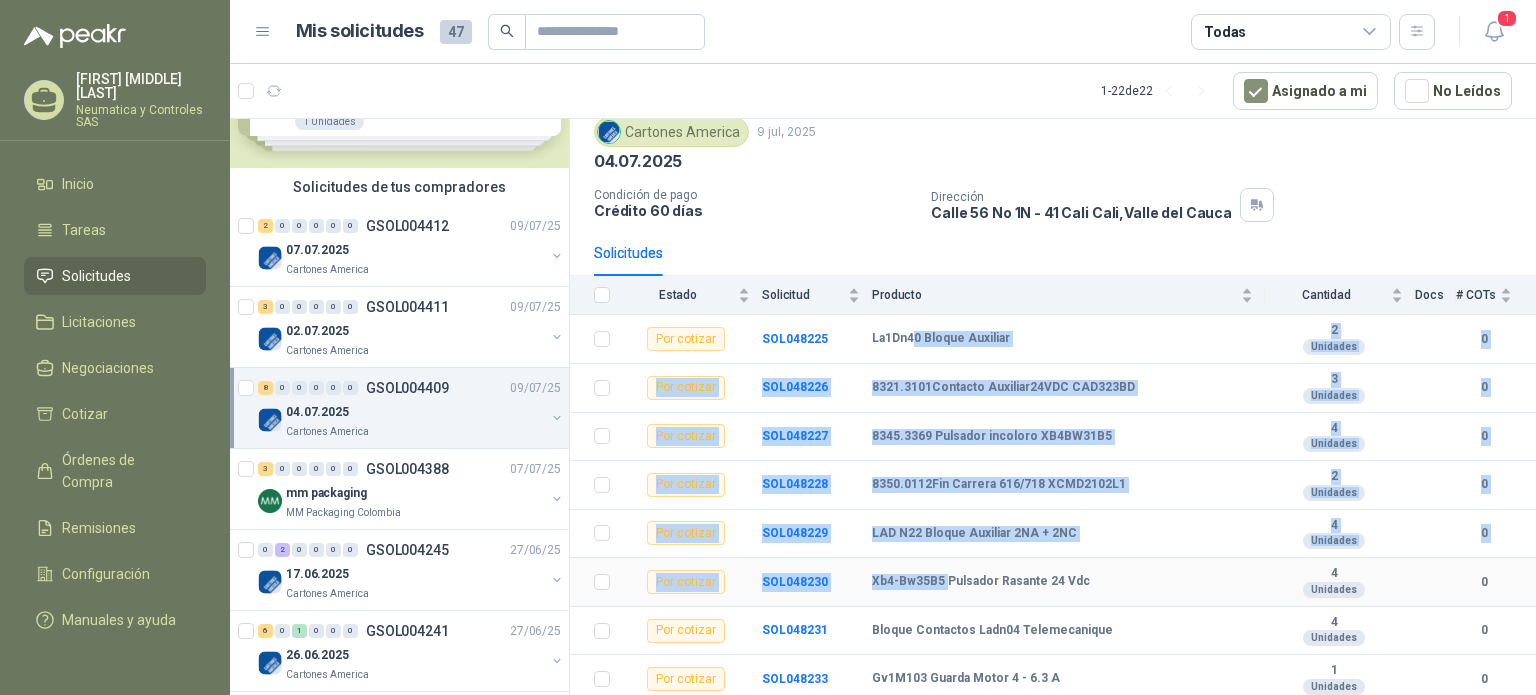 click on "Xb4-Bw35B5 Pulsador Rasante 24 Vdc" at bounding box center (1068, 582) 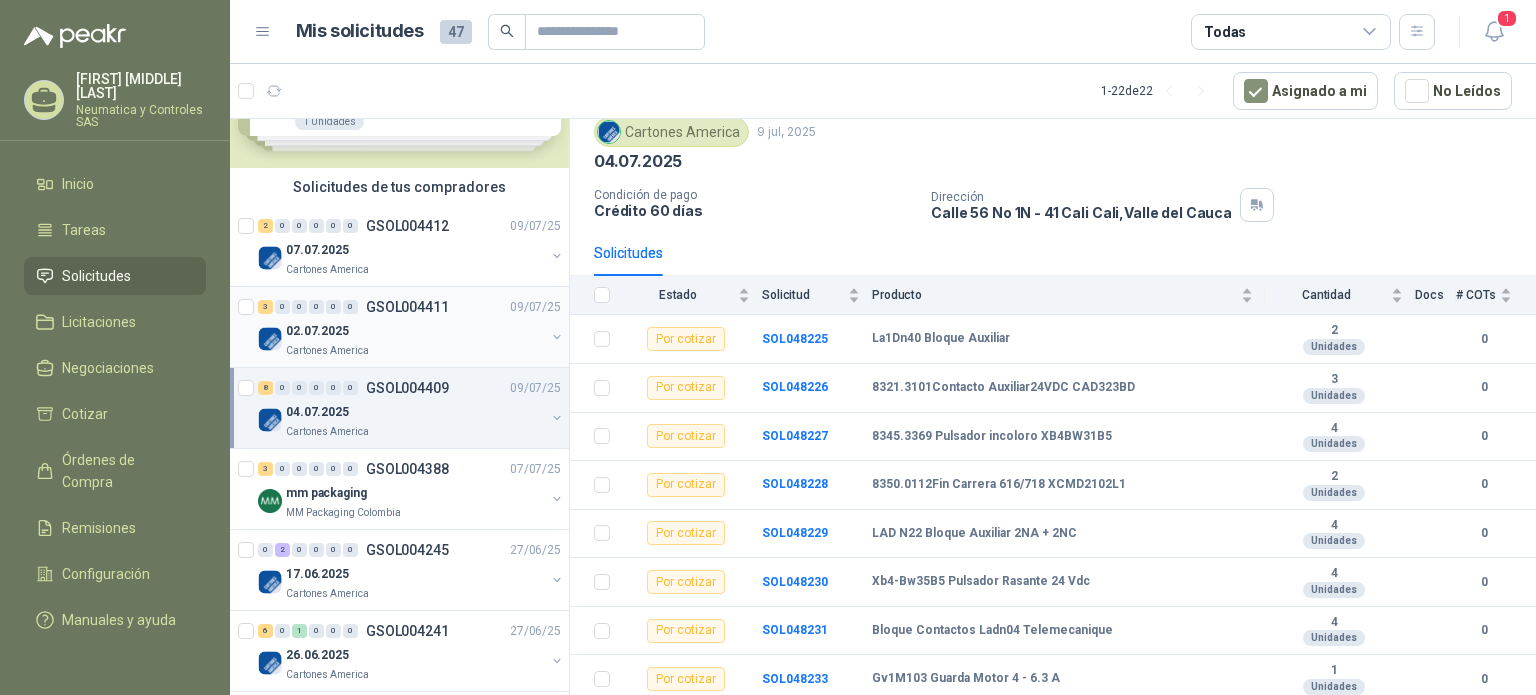 click on "Cartones America" at bounding box center (415, 351) 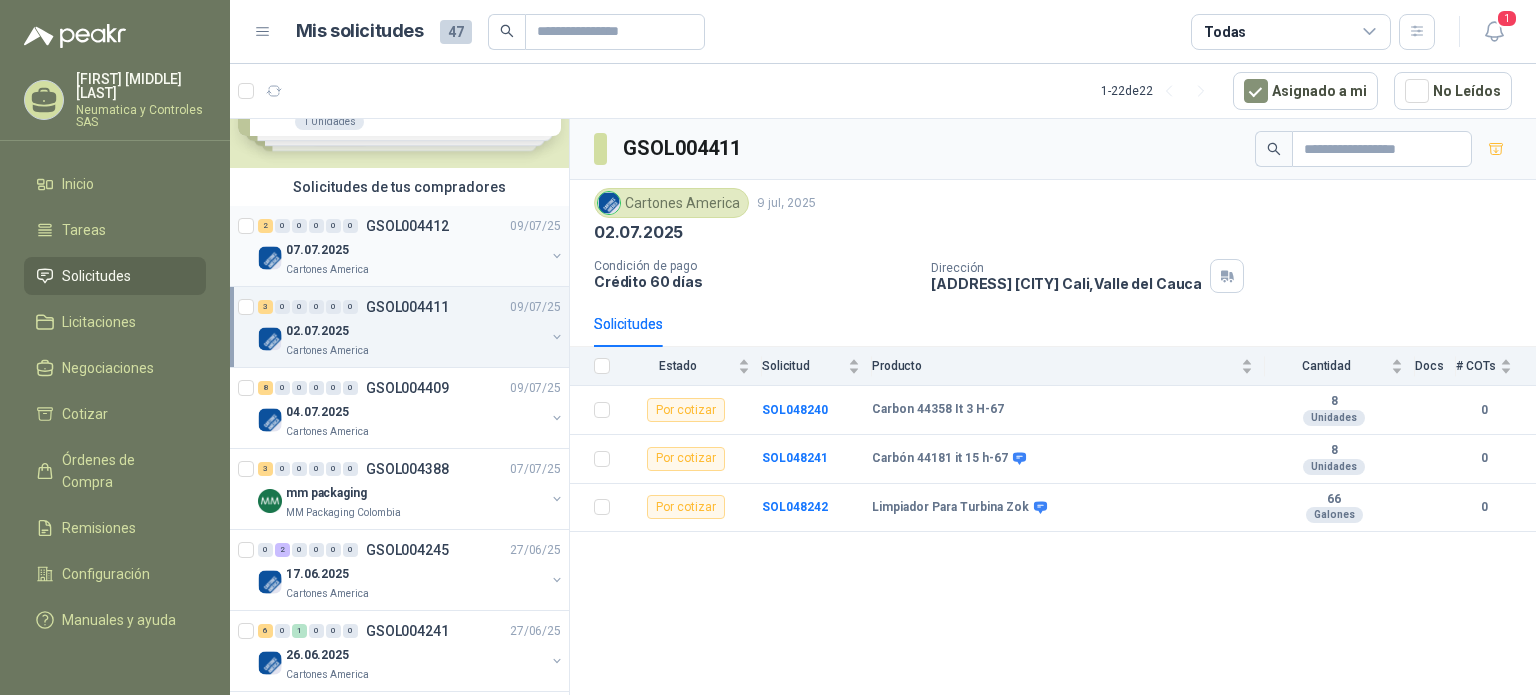 click on "Cartones America" at bounding box center [415, 270] 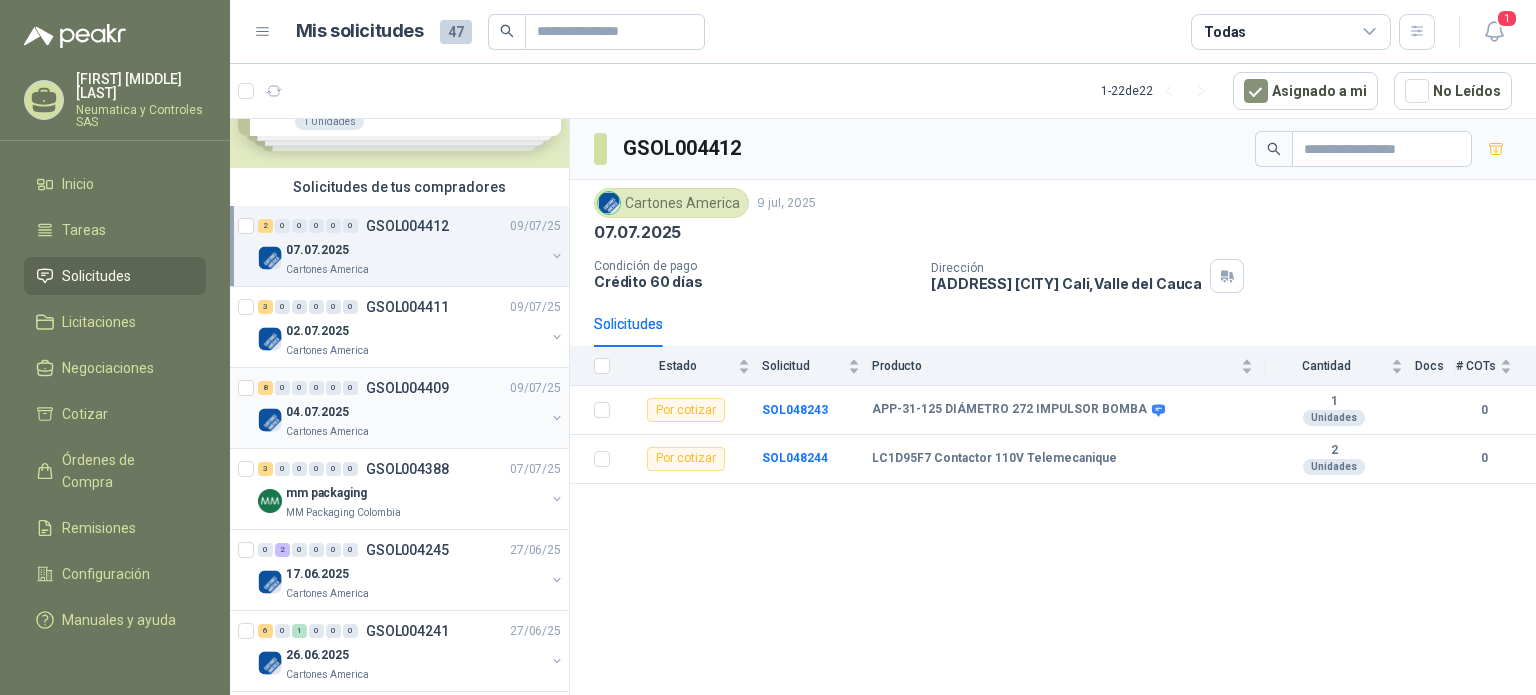 click on "[NUMBER] [NUMBER] [NUMBER] [NUMBER] [NUMBER] [NUMBER] [ID] [DATE]" at bounding box center (411, 388) 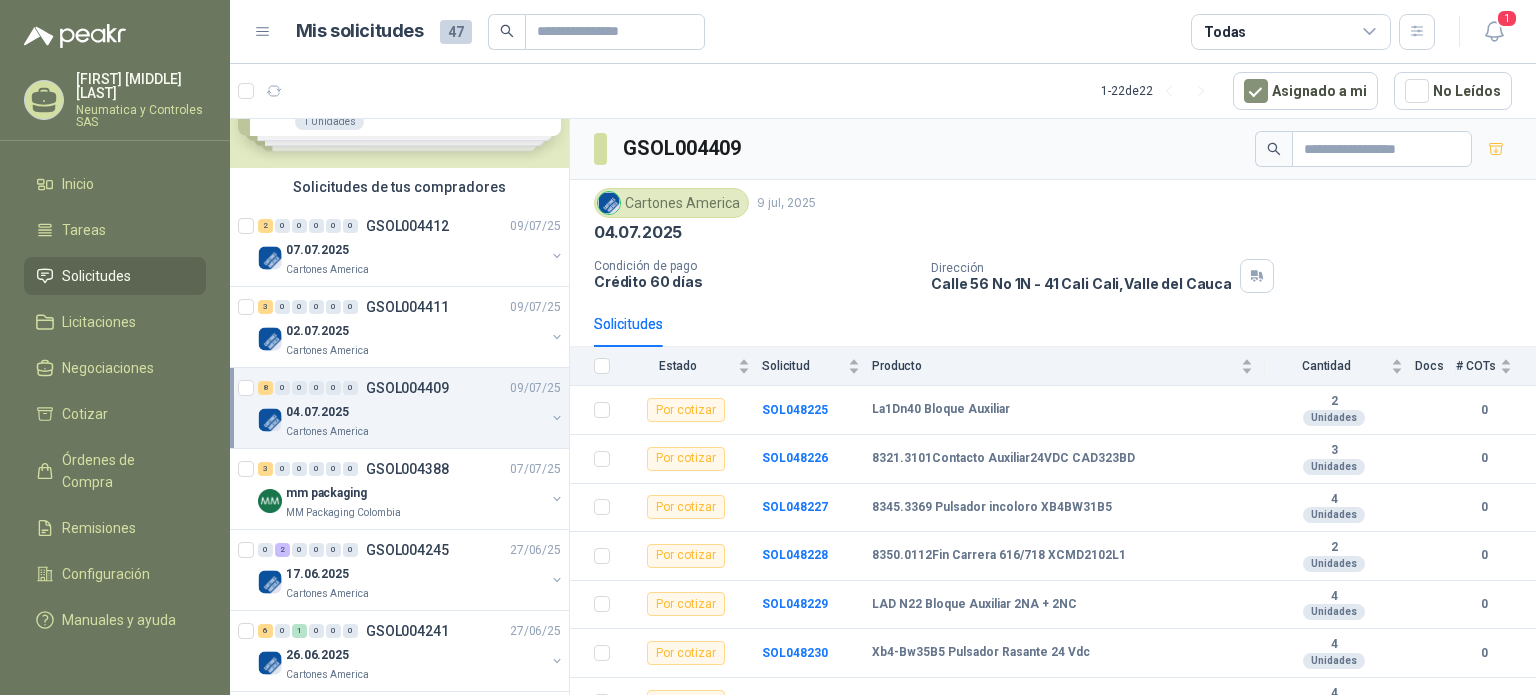 scroll, scrollTop: 71, scrollLeft: 0, axis: vertical 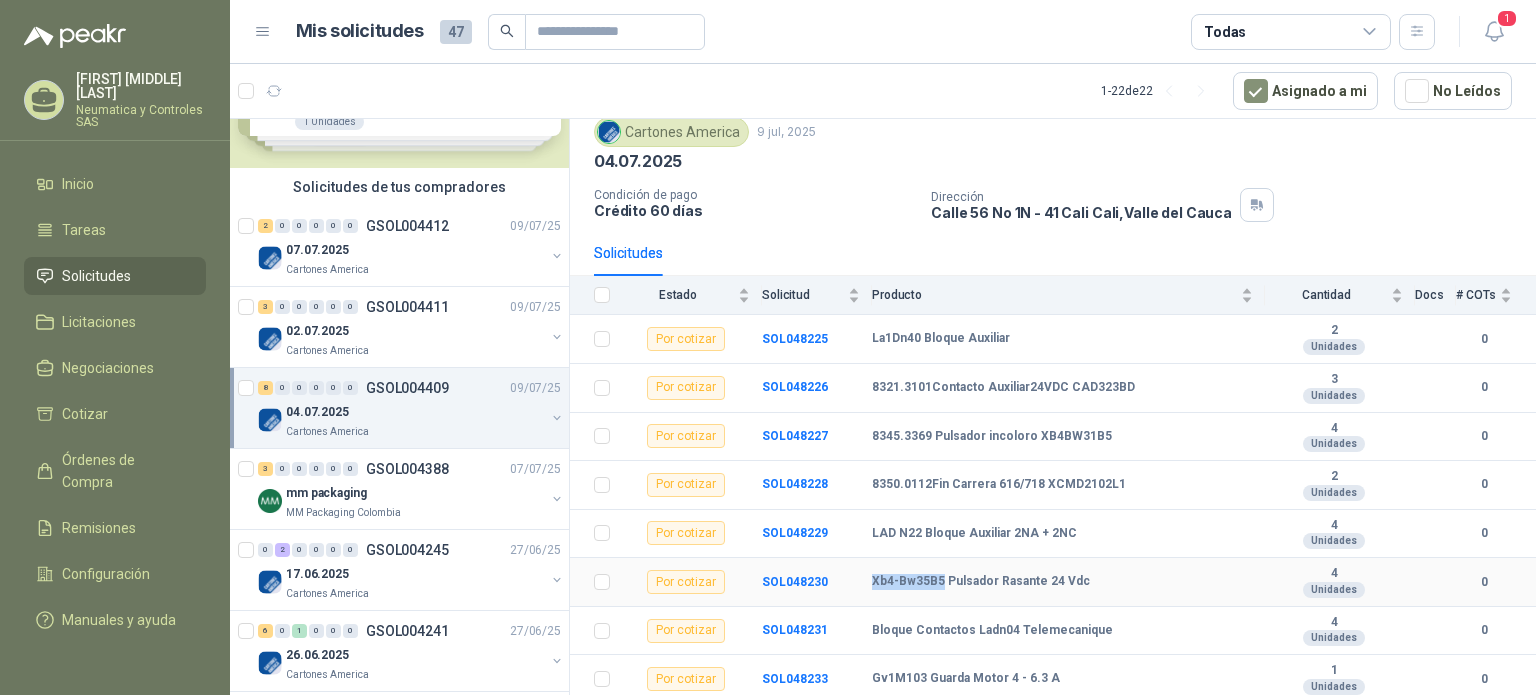 drag, startPoint x: 872, startPoint y: 579, endPoint x: 942, endPoint y: 590, distance: 70.85902 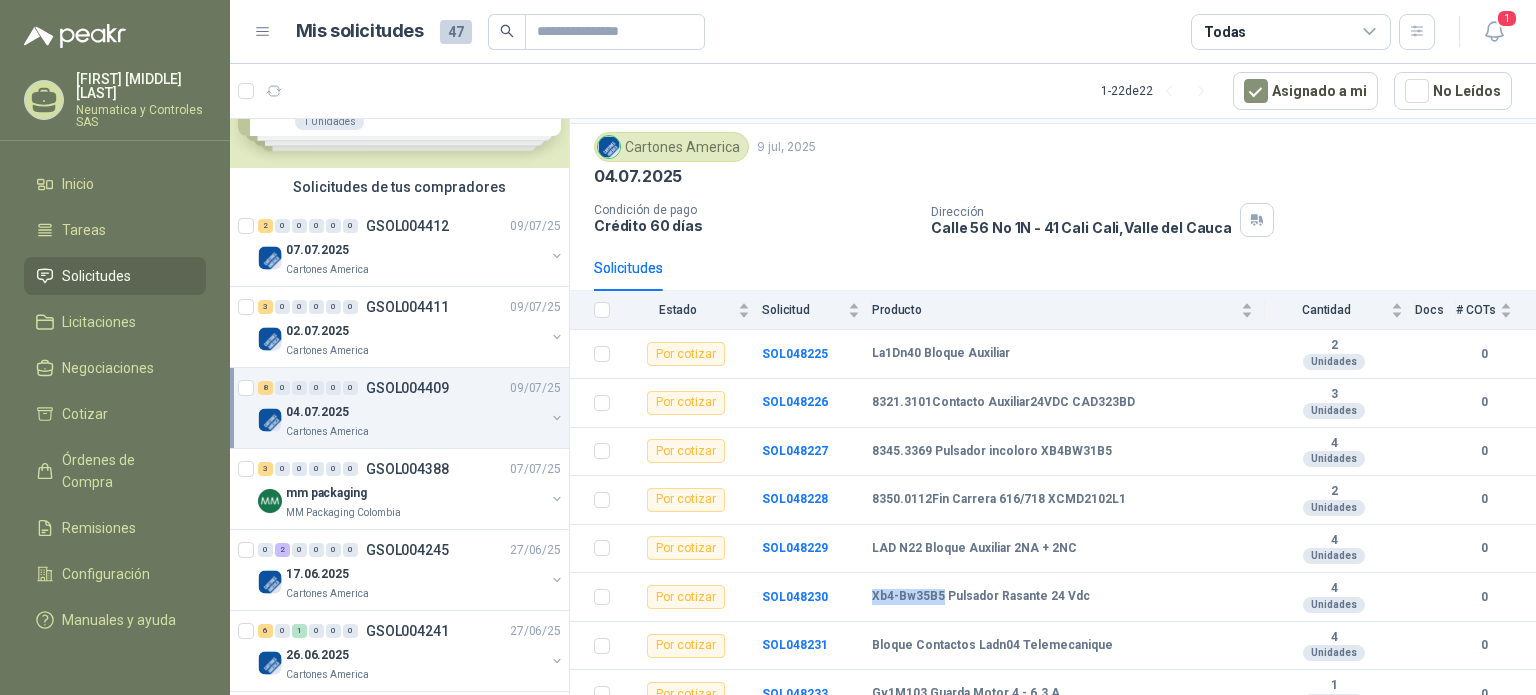 scroll, scrollTop: 71, scrollLeft: 0, axis: vertical 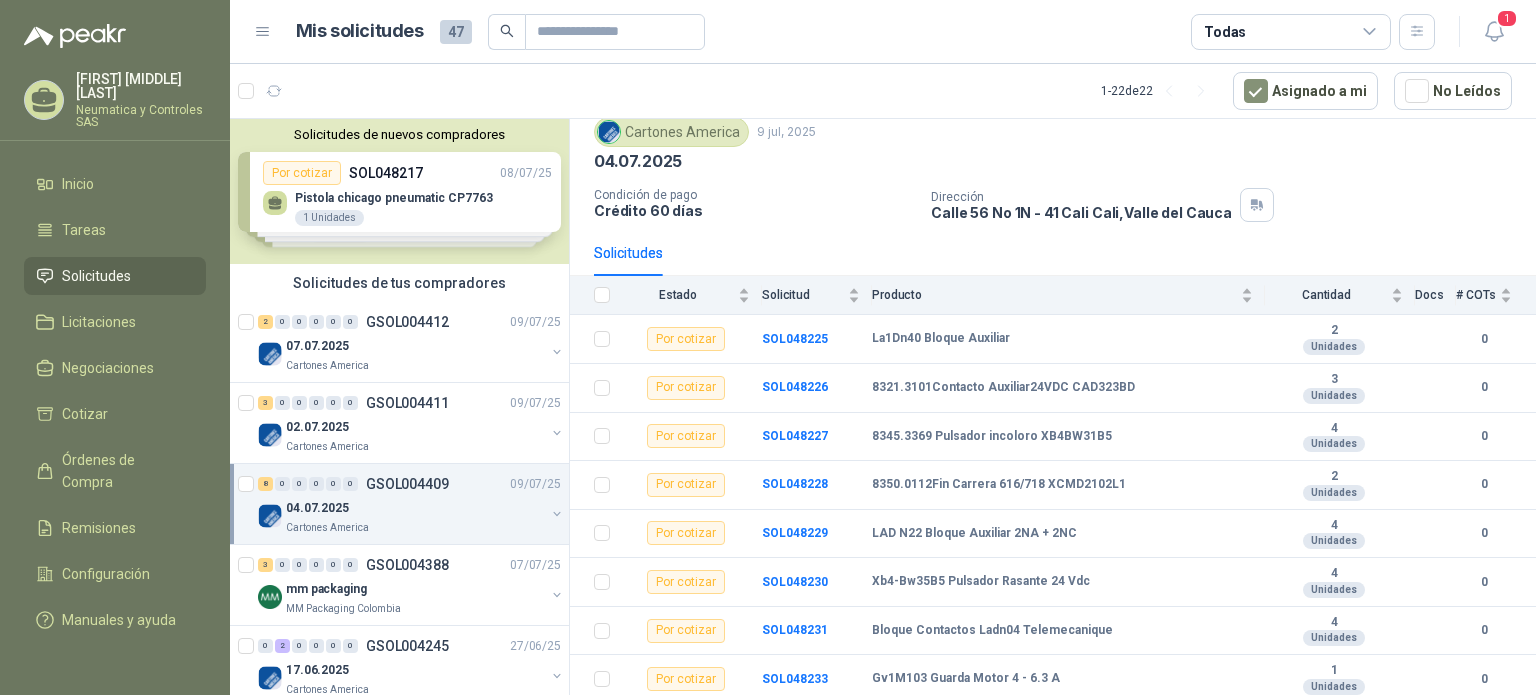 click on "47" at bounding box center (456, 32) 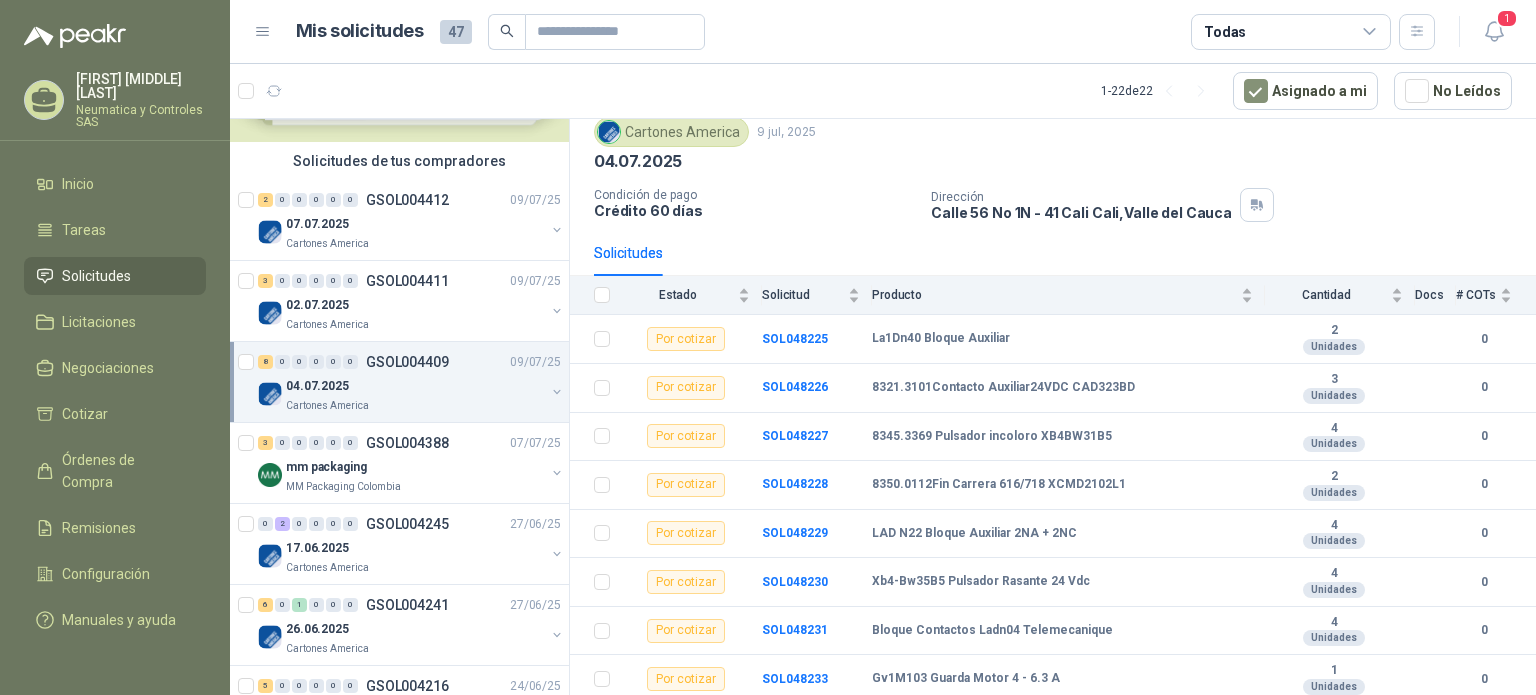 scroll, scrollTop: 130, scrollLeft: 0, axis: vertical 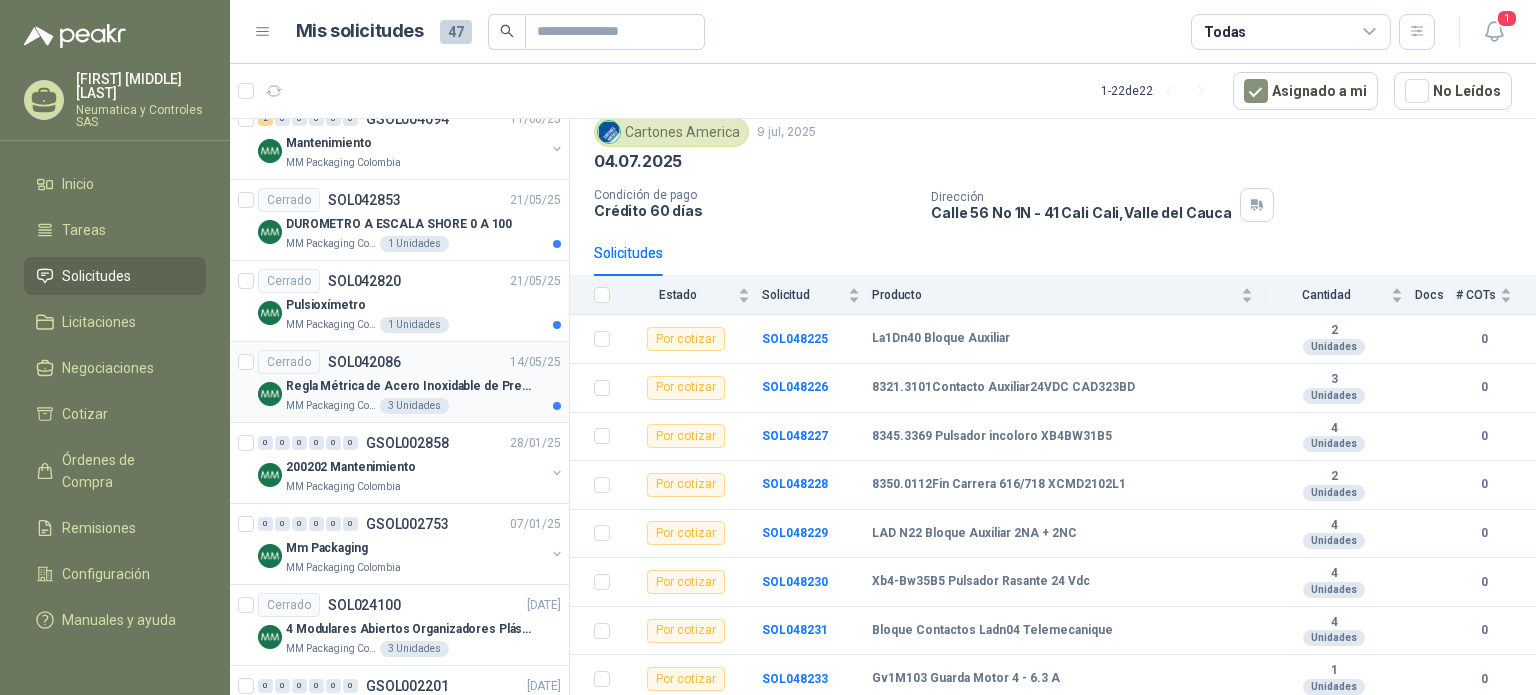 click on "Regla Métrica de Acero Inoxidable de Precisión 15cm" at bounding box center (410, 386) 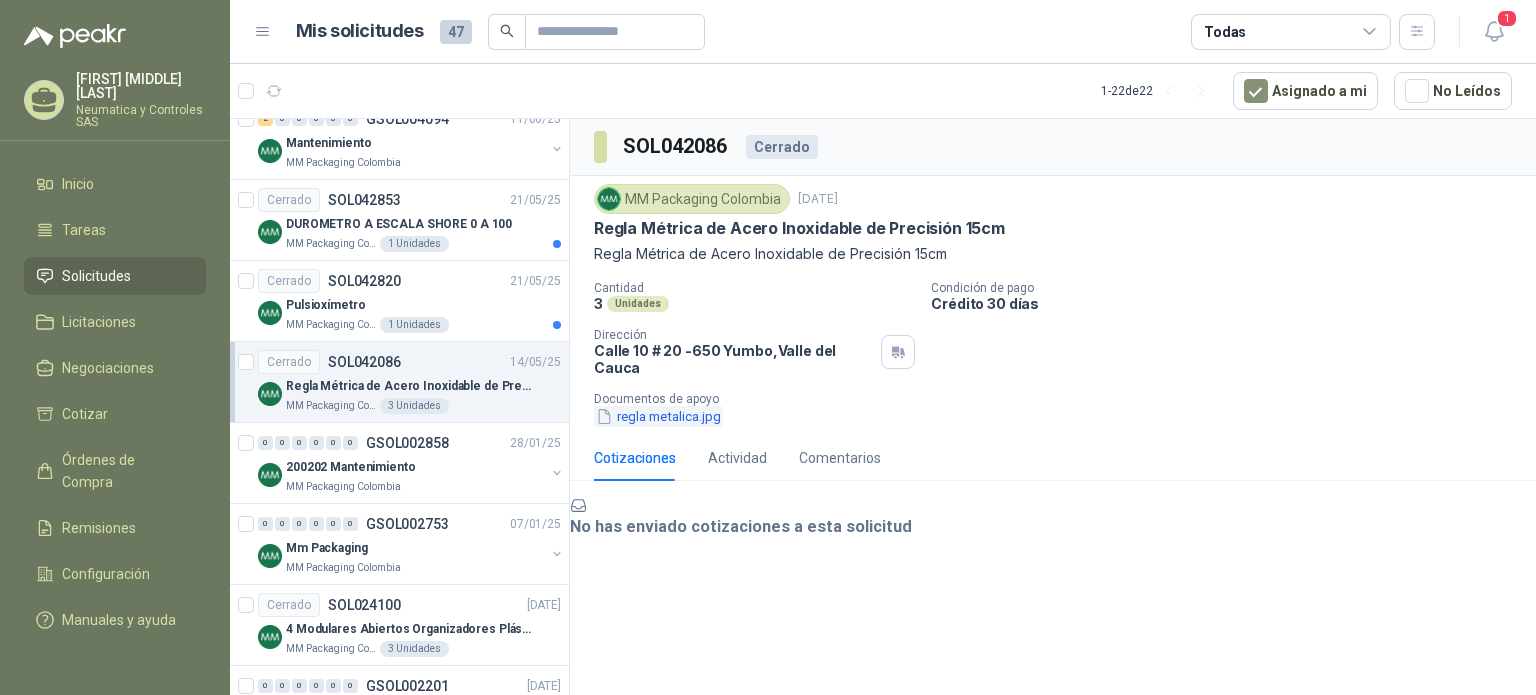 click on "regla metalica.jpg" at bounding box center [658, 416] 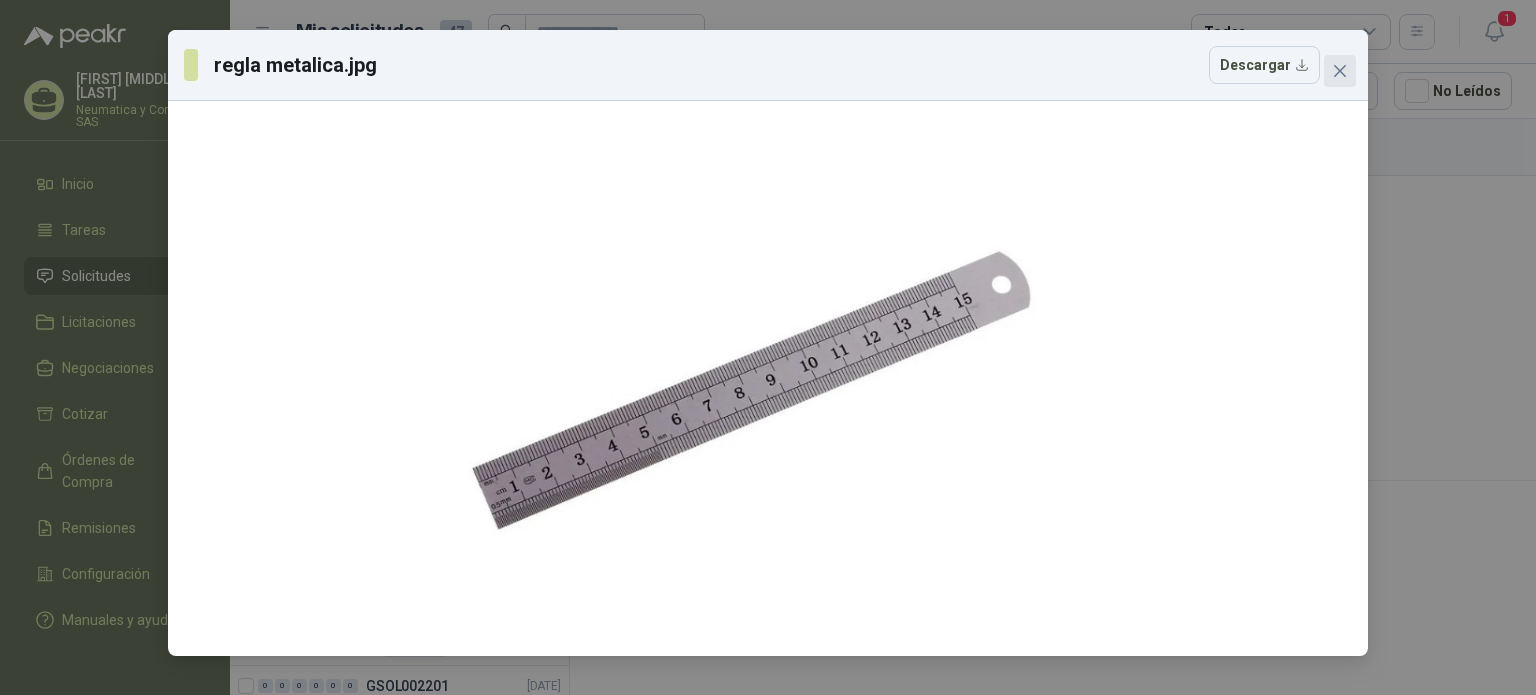 click at bounding box center (1340, 71) 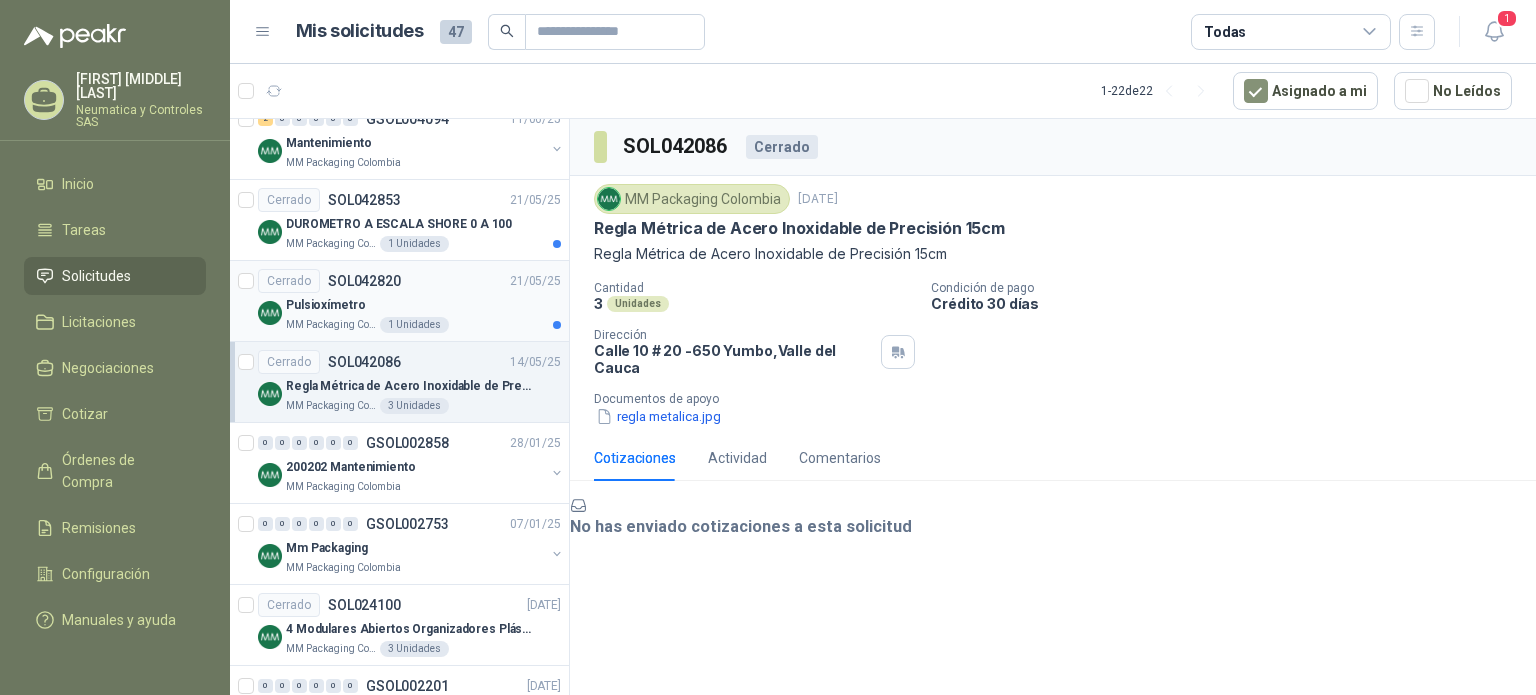click on "Cerrado [ID] [DATE] Pulsioxímetro  MM Packaging Colombia 1   Unidades" at bounding box center [399, 301] 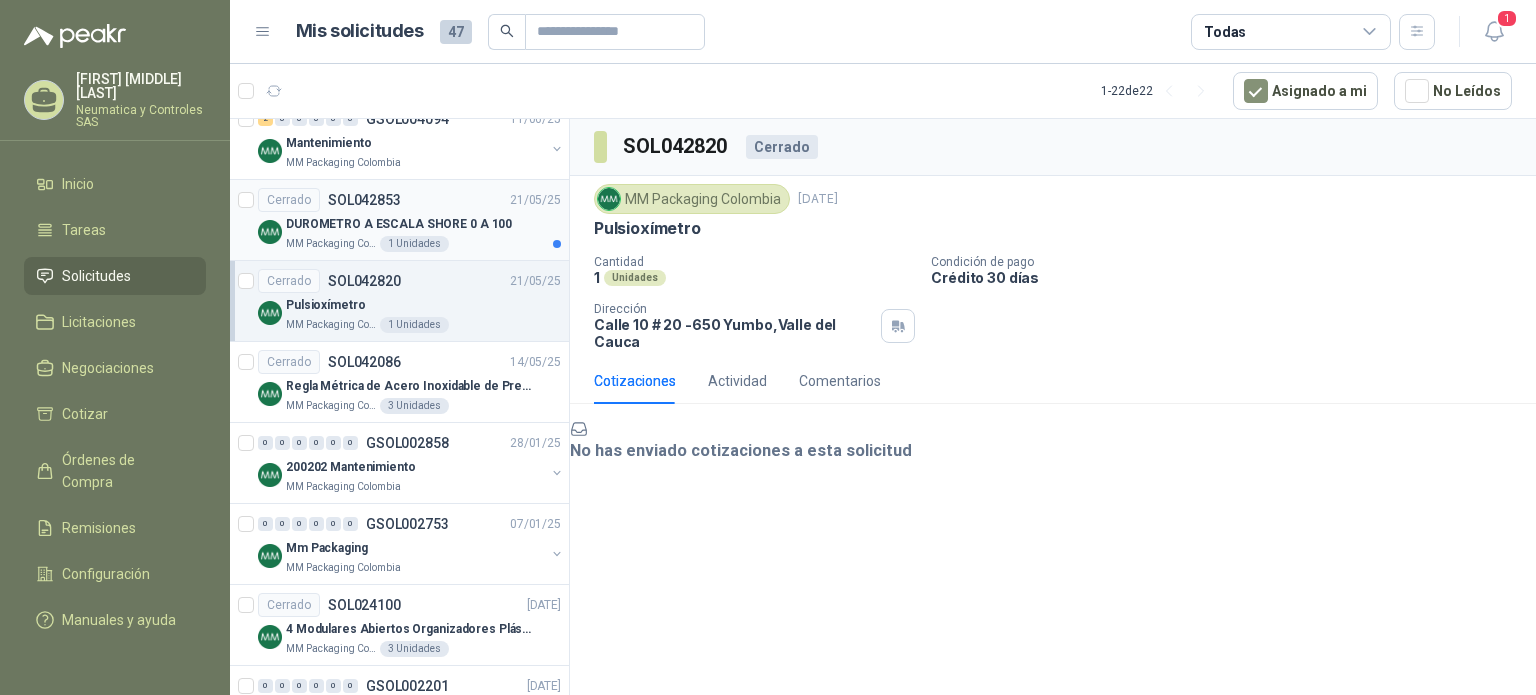 click on "DUROMETRO A ESCALA SHORE 0 A 100" at bounding box center (399, 224) 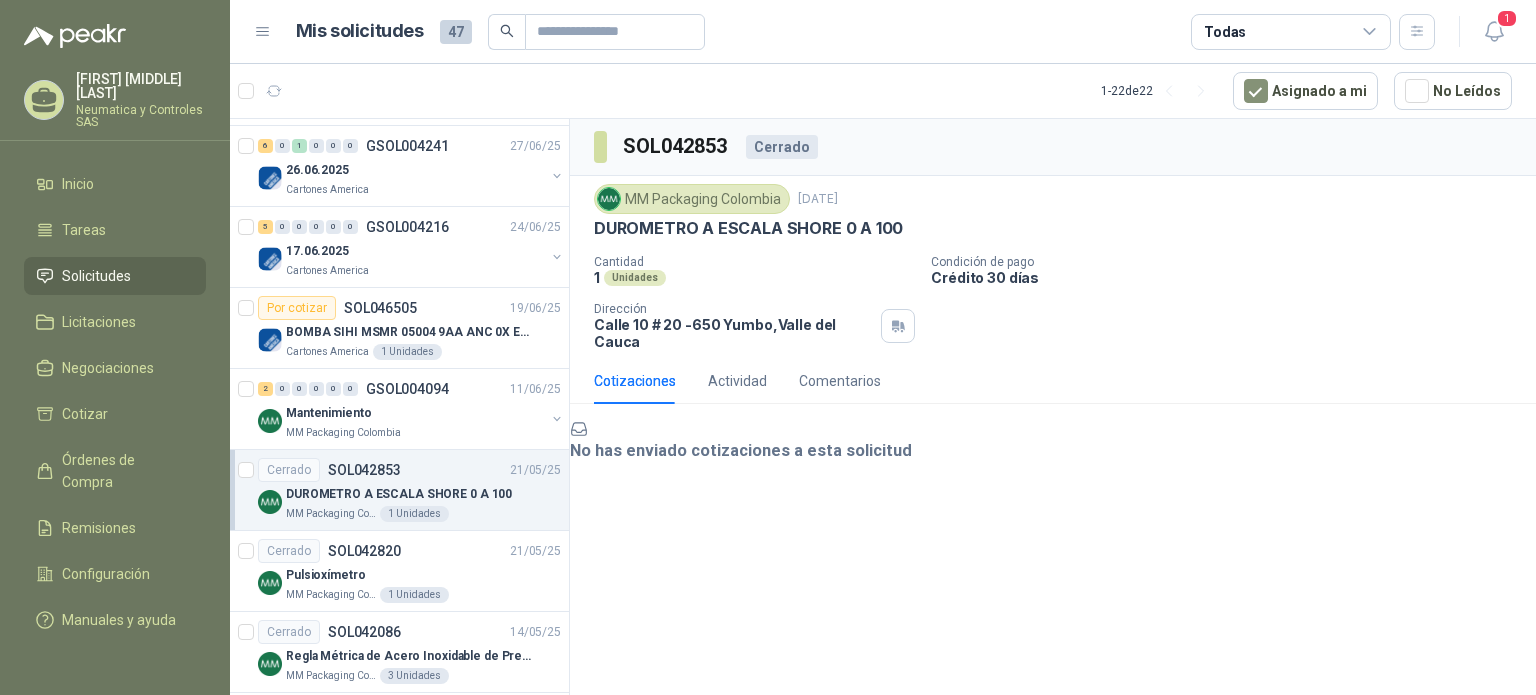 scroll, scrollTop: 584, scrollLeft: 0, axis: vertical 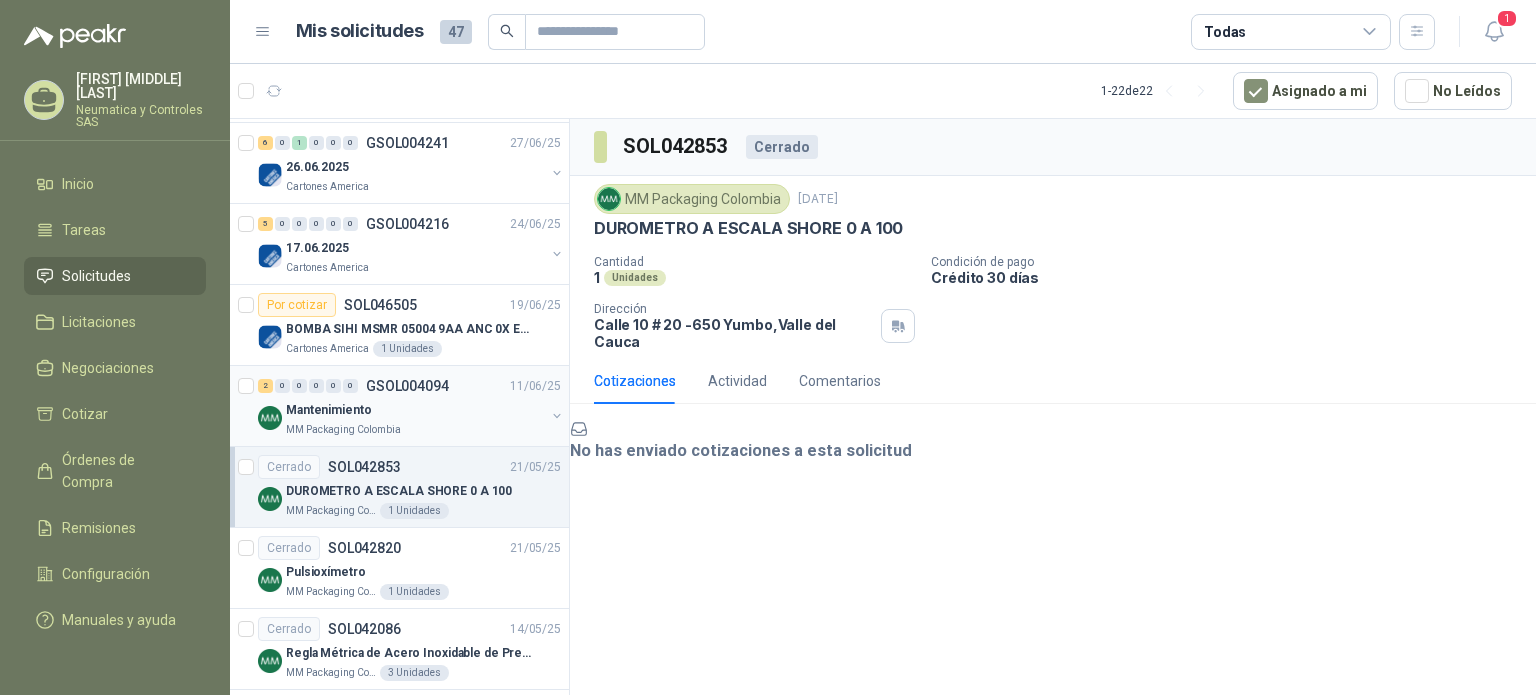 click on "Mantenimiento" at bounding box center (415, 410) 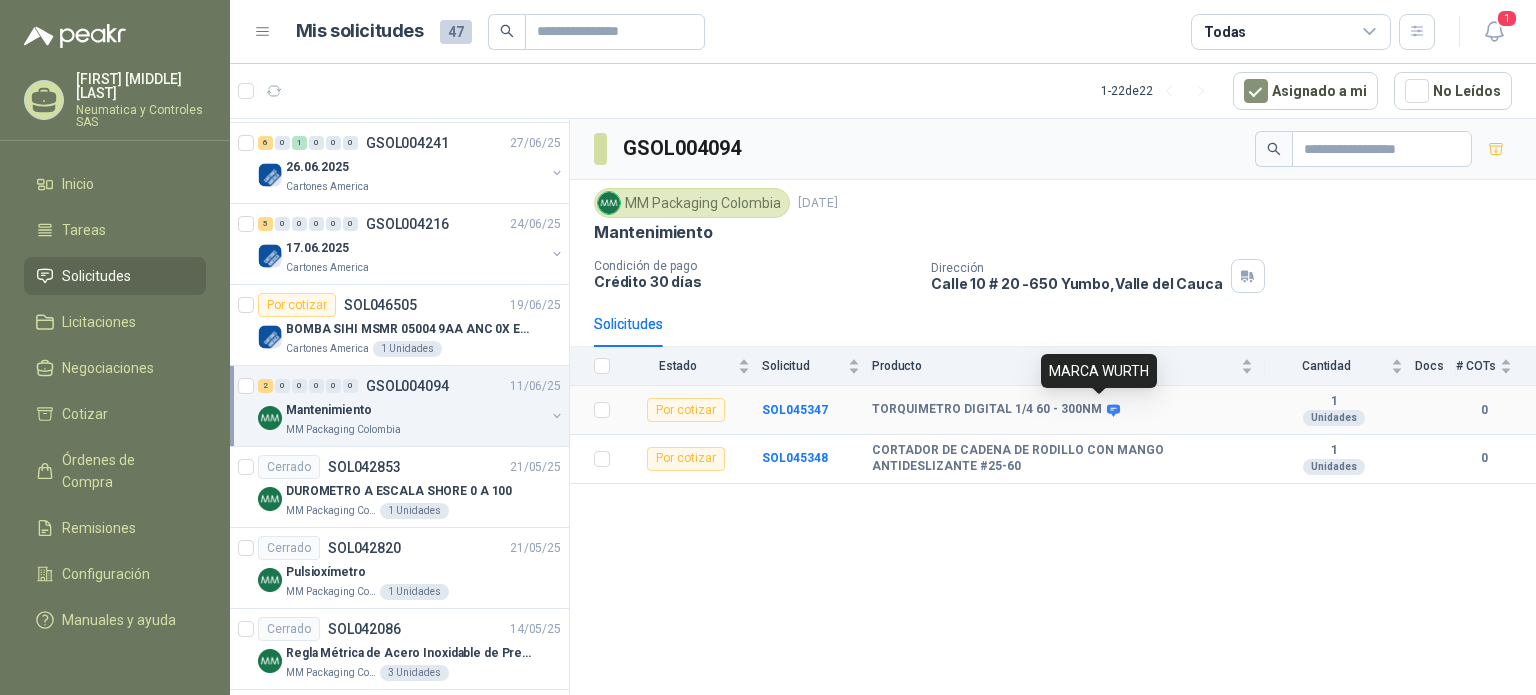 click at bounding box center (1113, 410) 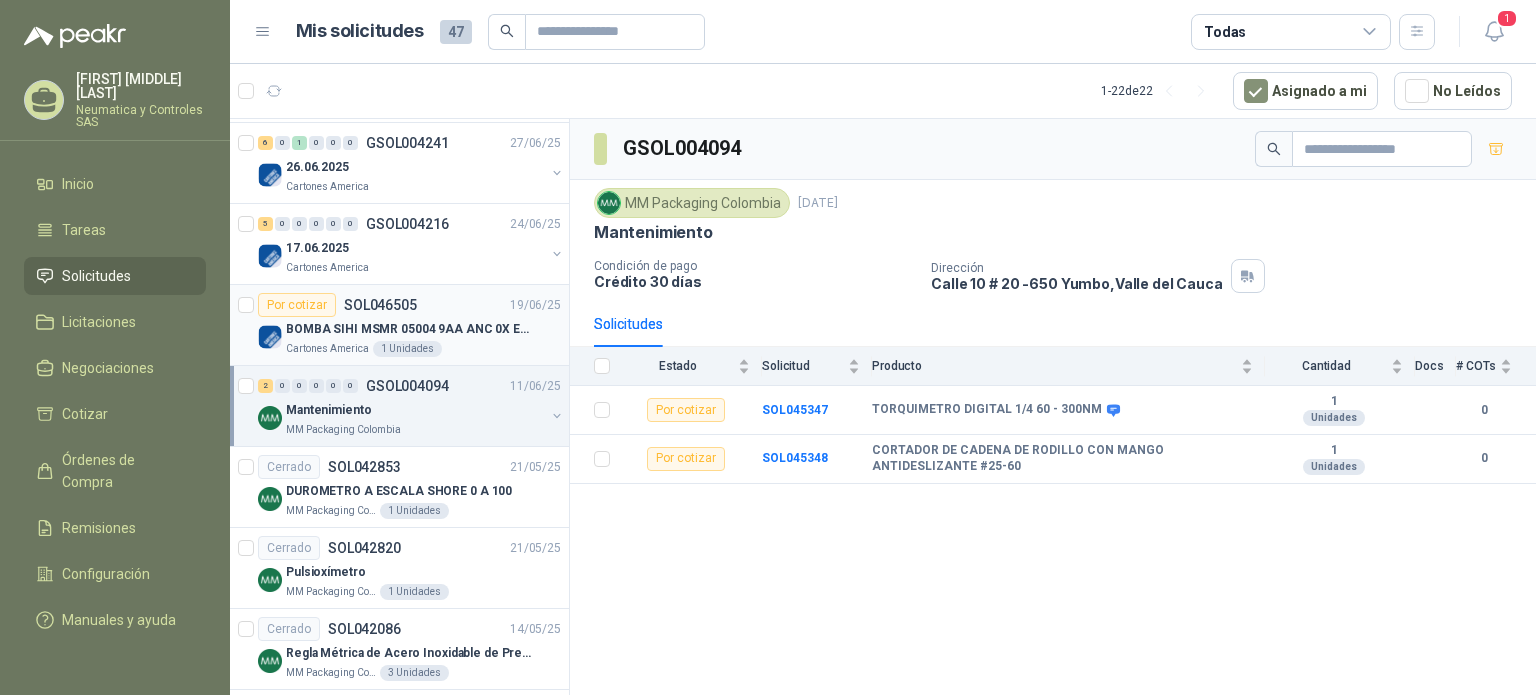 click on "BOMBA SIHI MSMR 05004 9AA ANC 0X EAB (Solo la bomba)" at bounding box center [423, 329] 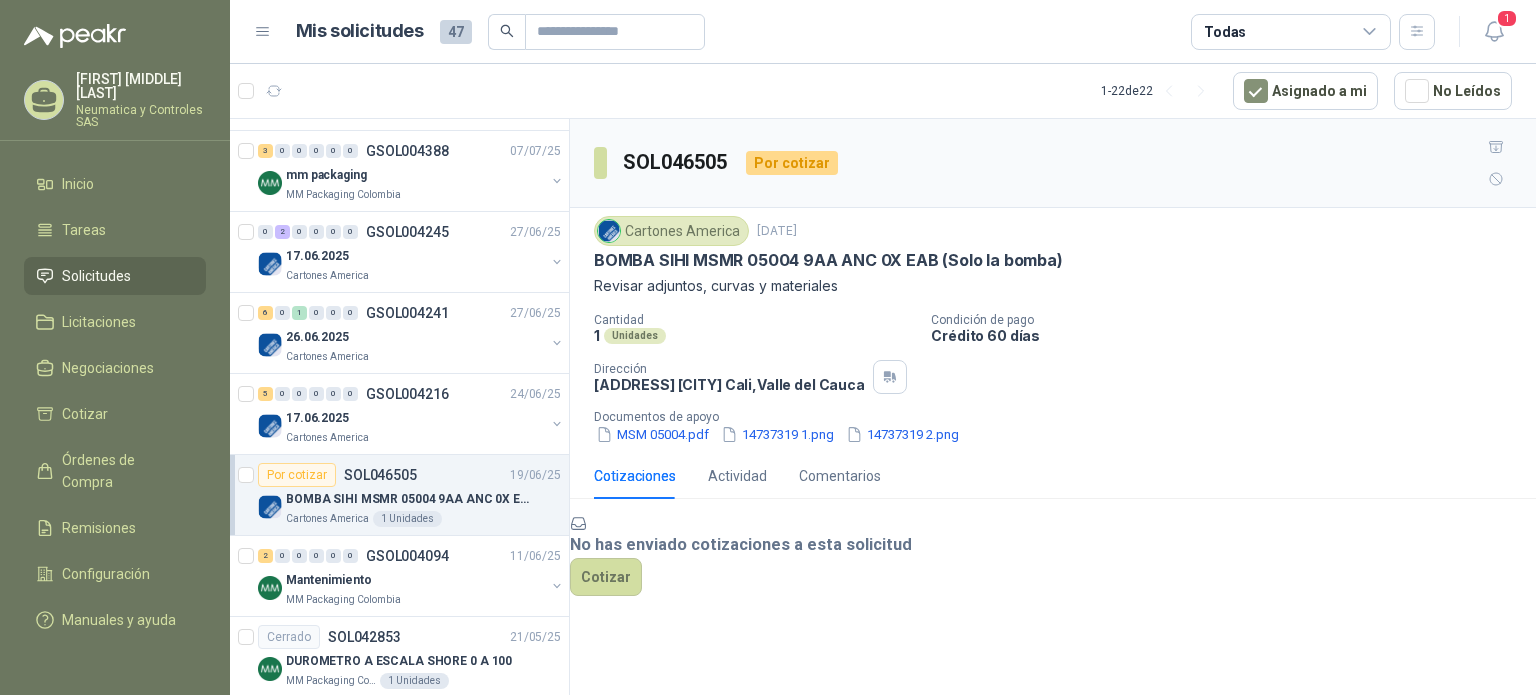 scroll, scrollTop: 390, scrollLeft: 0, axis: vertical 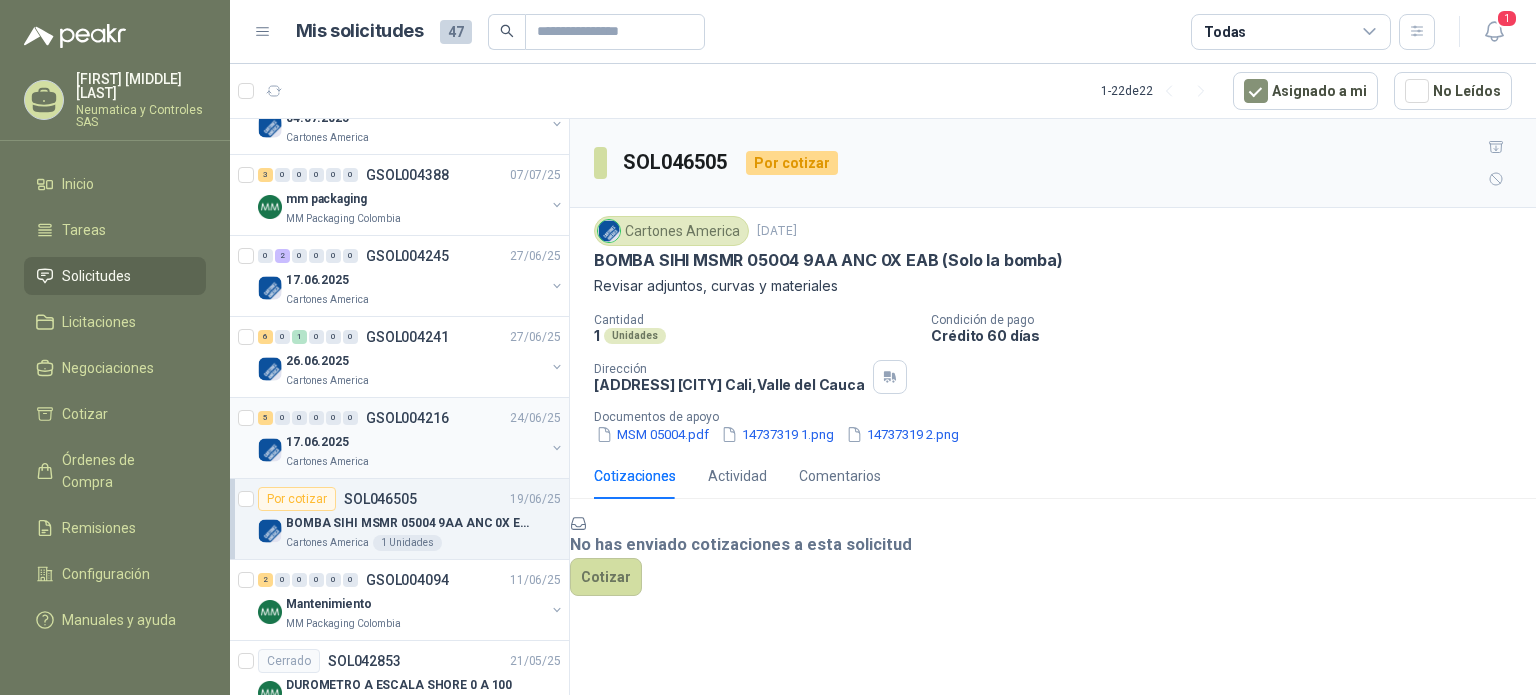 click on "17.06.2025" at bounding box center (415, 442) 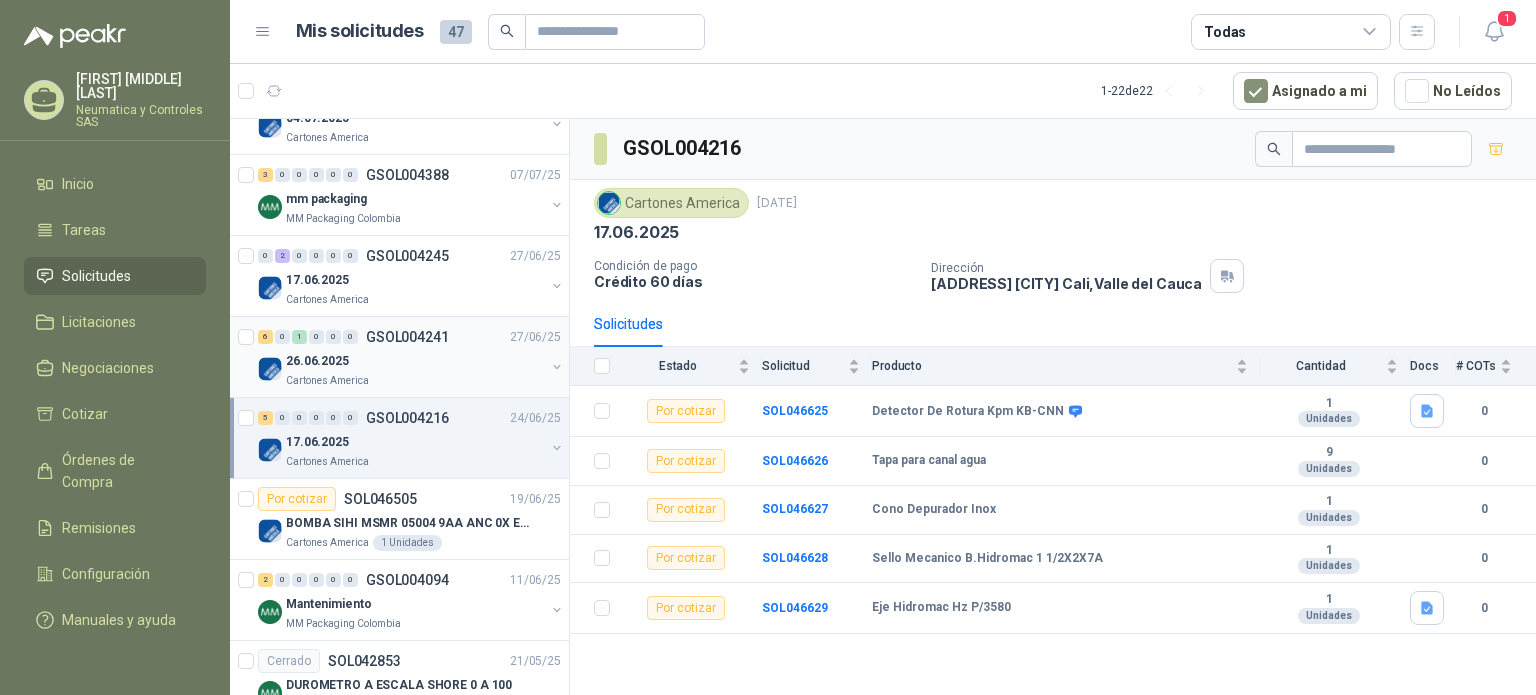 click on "Cartones America" at bounding box center [415, 381] 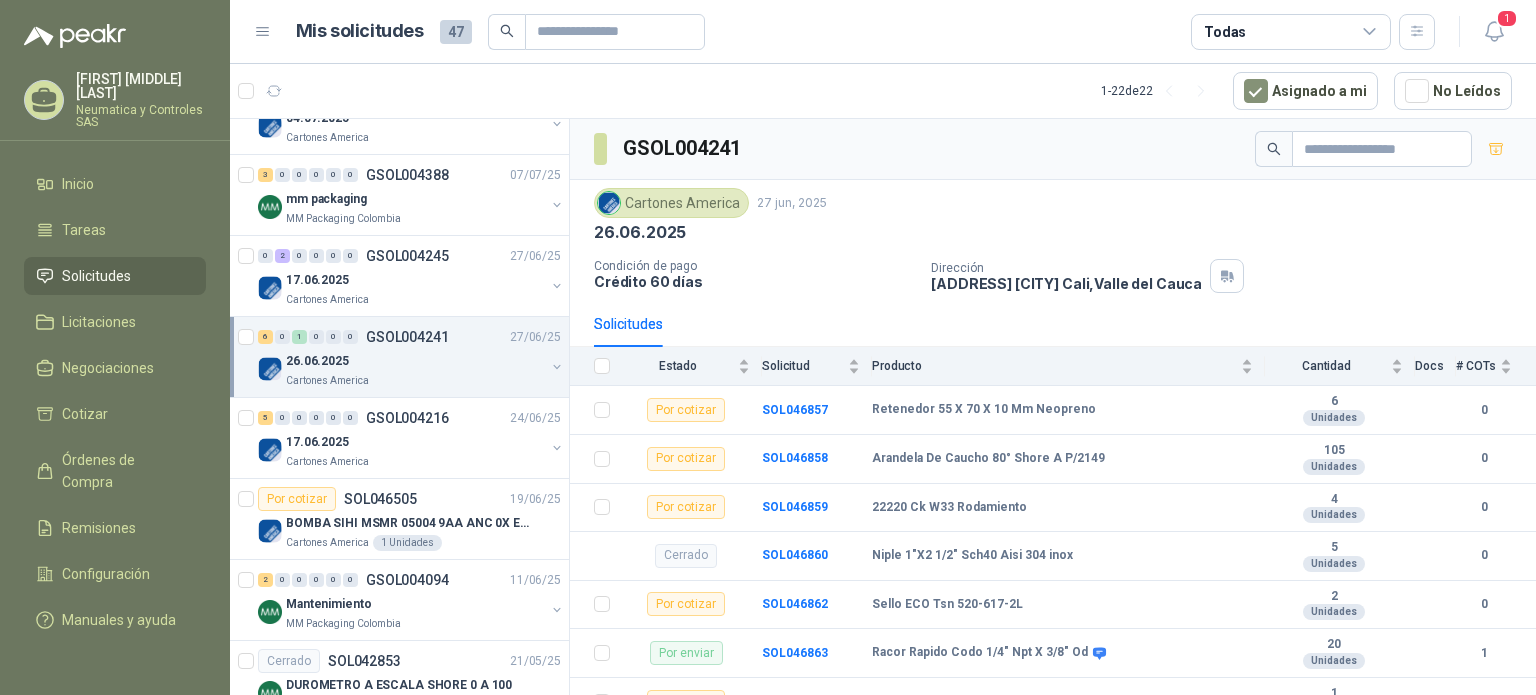 scroll, scrollTop: 71, scrollLeft: 0, axis: vertical 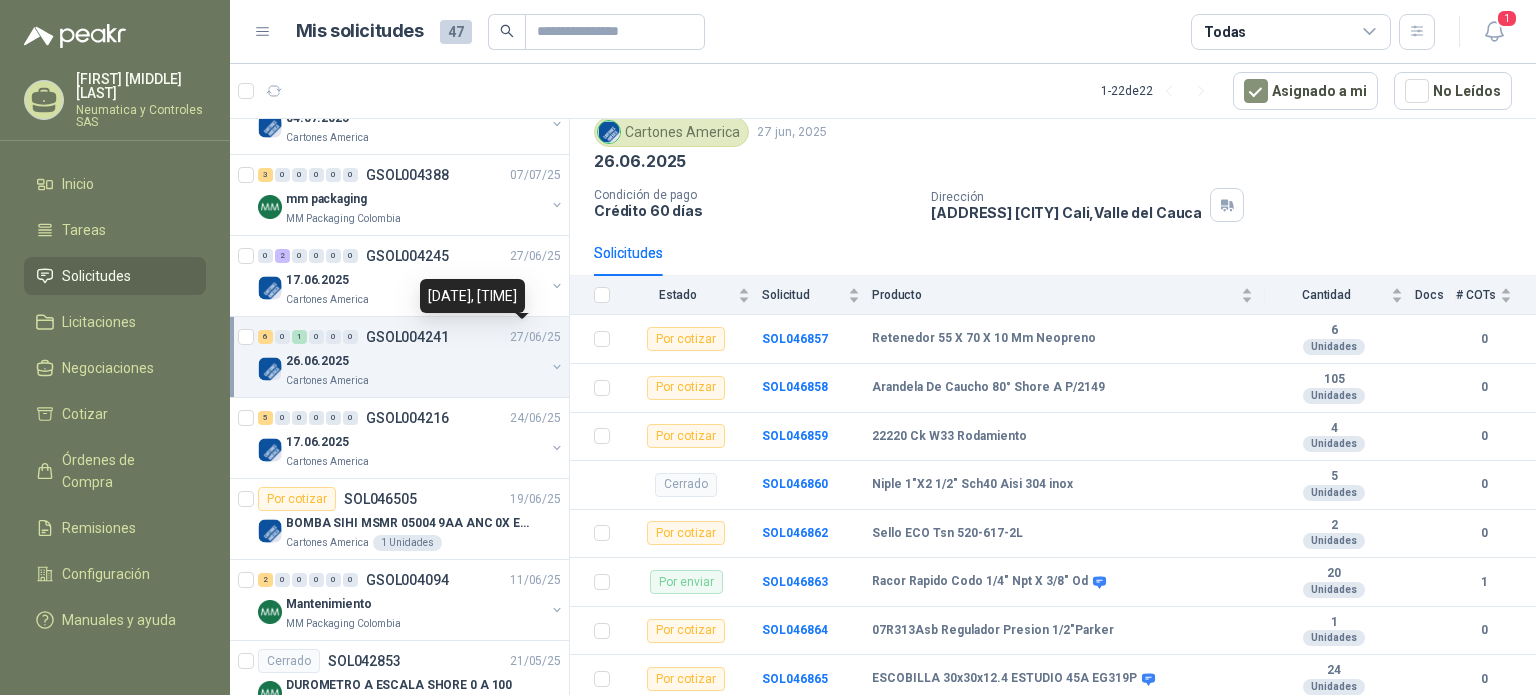 drag, startPoint x: 558, startPoint y: 306, endPoint x: 557, endPoint y: 269, distance: 37.01351 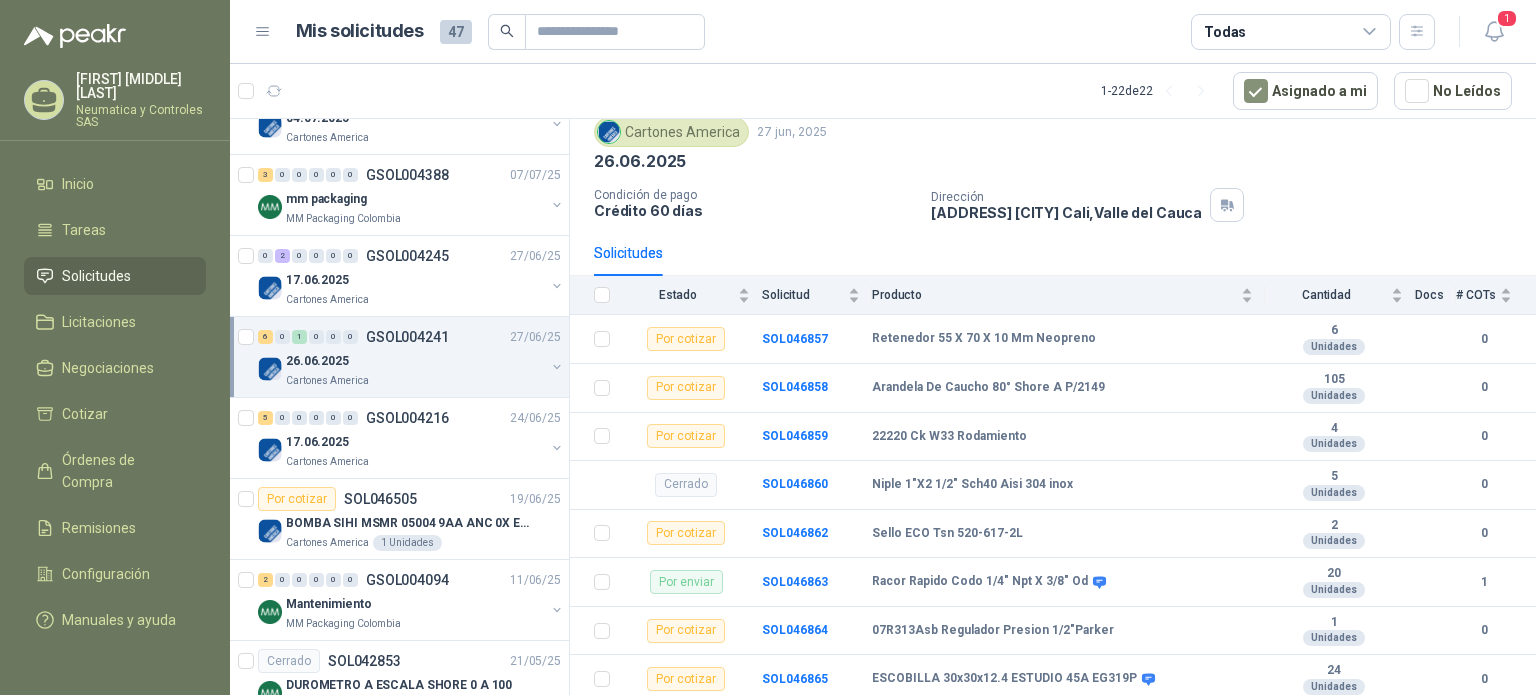 scroll, scrollTop: 319, scrollLeft: 0, axis: vertical 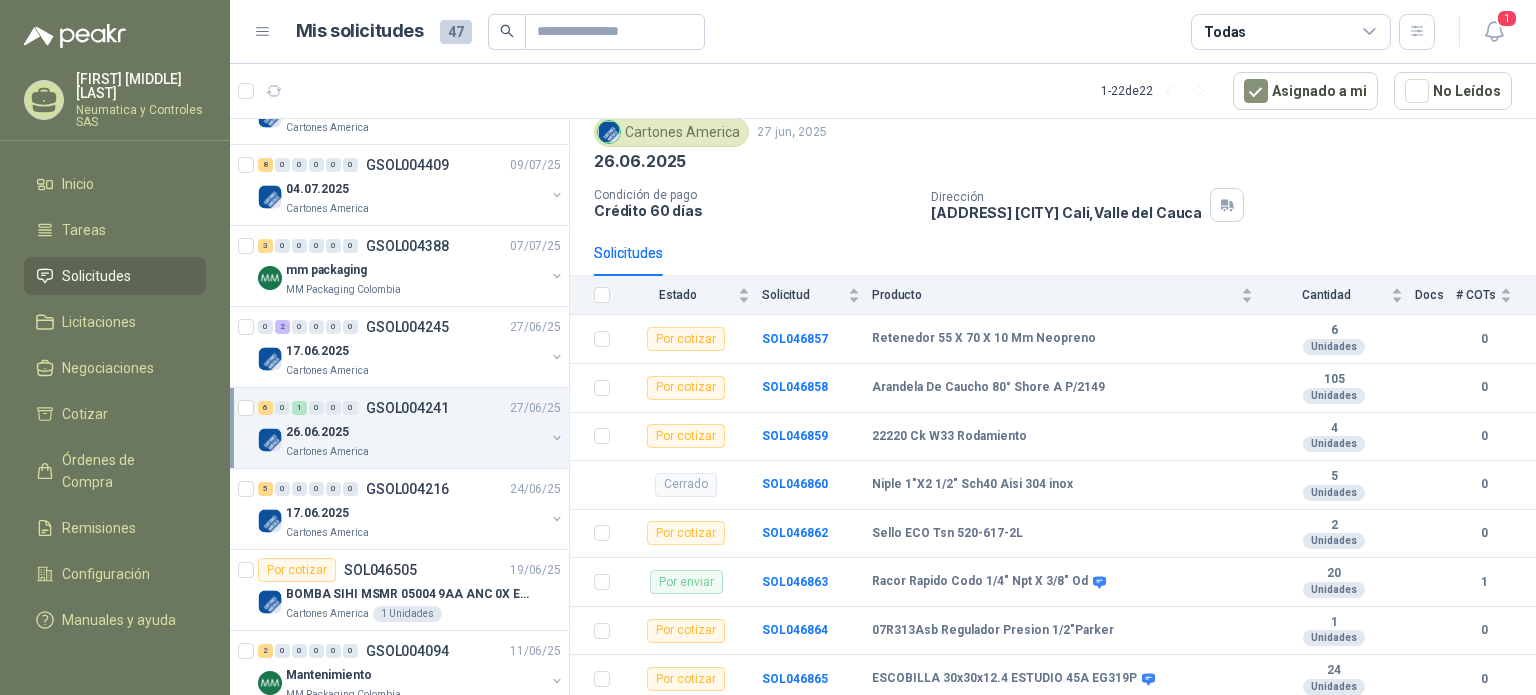 click on "[NUMBER] [NUMBER] [NUMBER] [NUMBER] [NUMBER] [NUMBER] [ID] [DATE] [DATE] Cartones America" at bounding box center [399, 428] 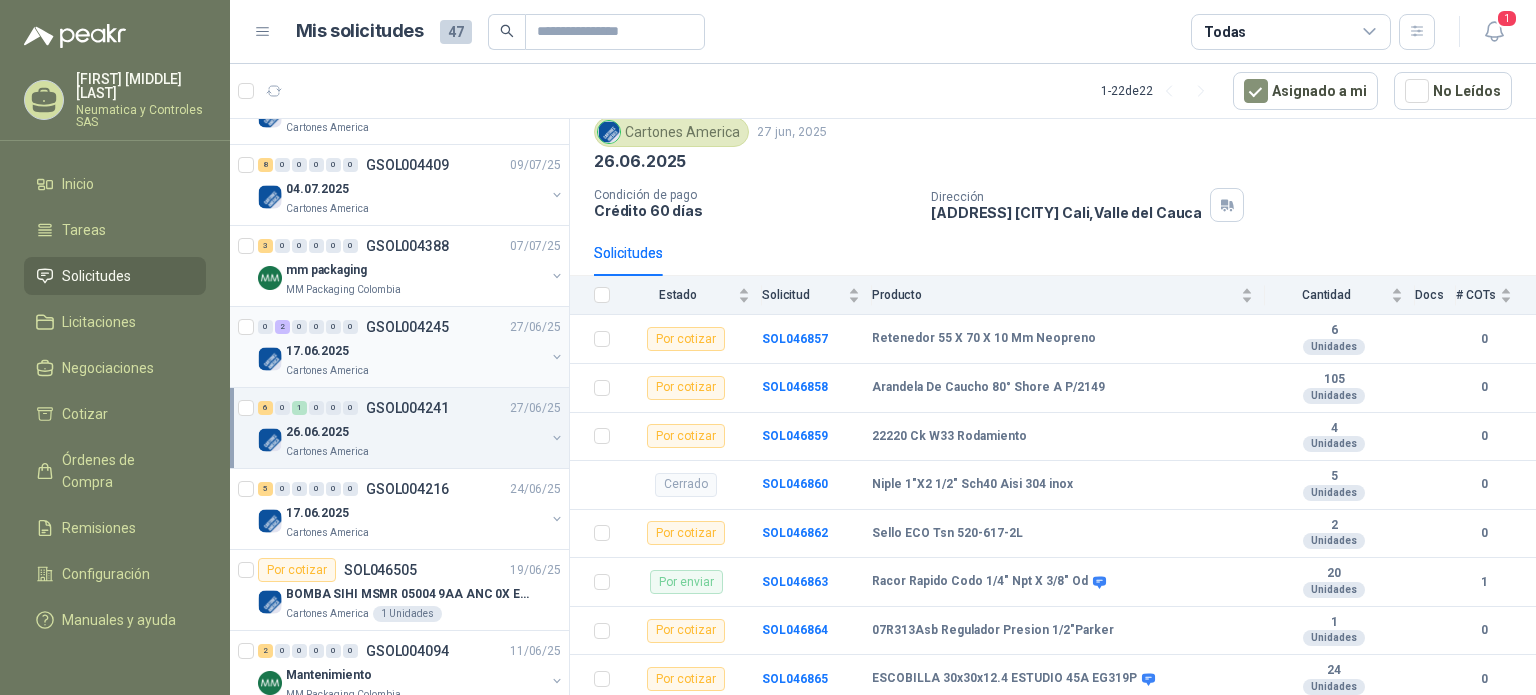 click on "Cartones America" at bounding box center [415, 371] 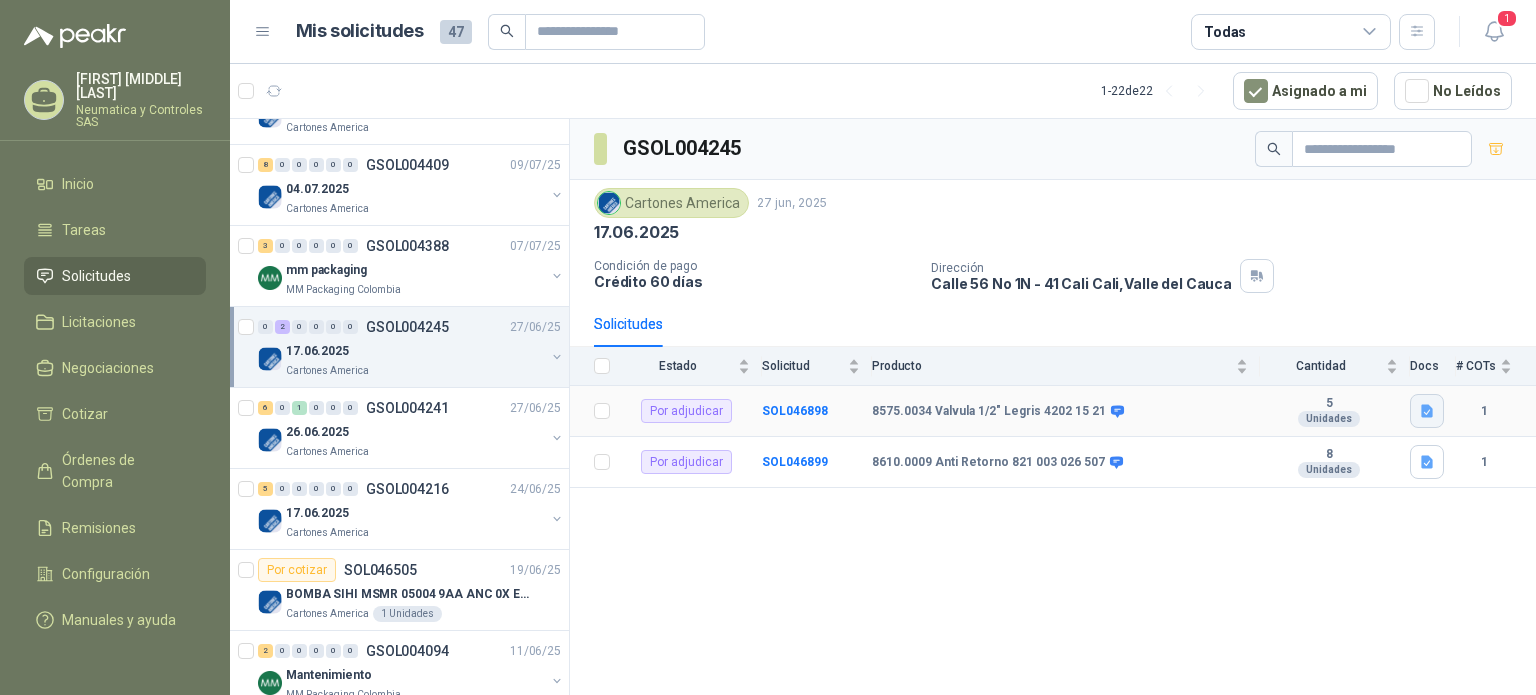 click at bounding box center [1427, 411] 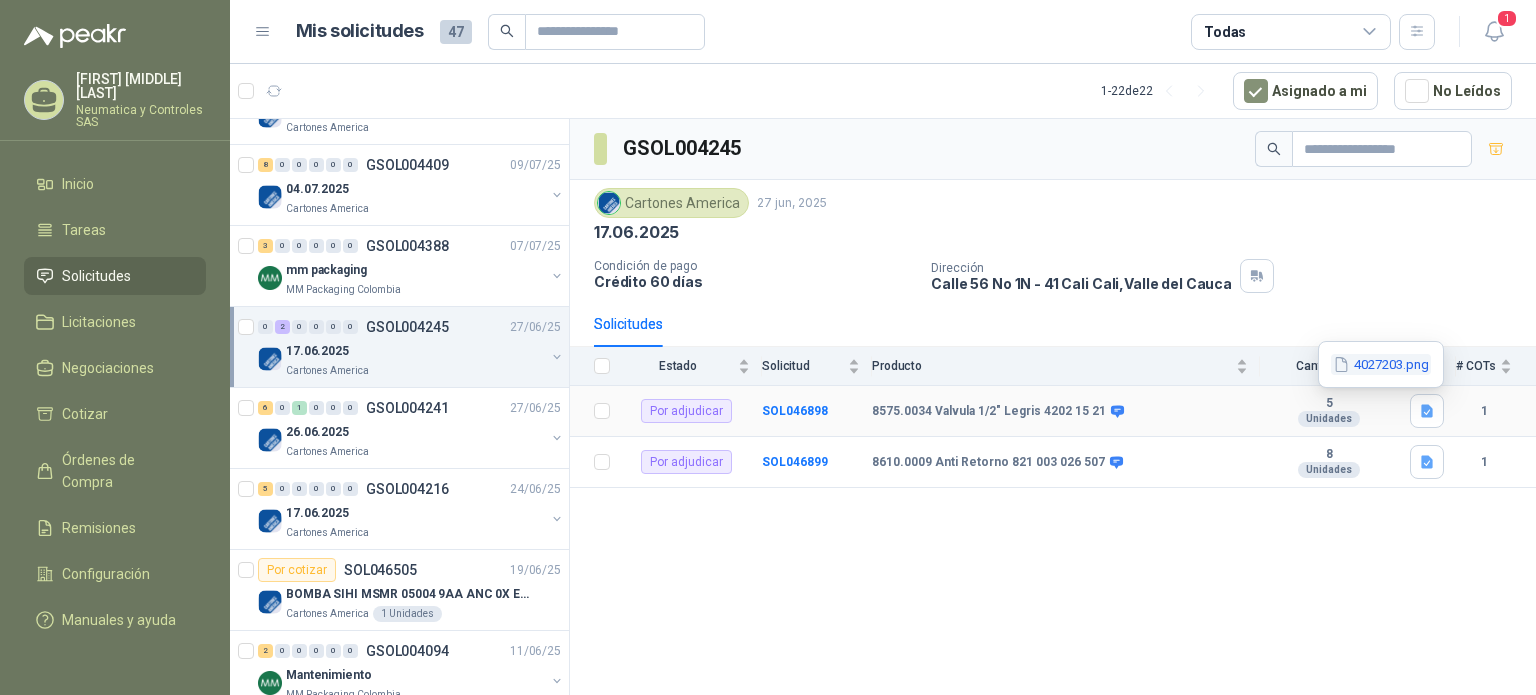 click on "4027203.png" at bounding box center [1381, 364] 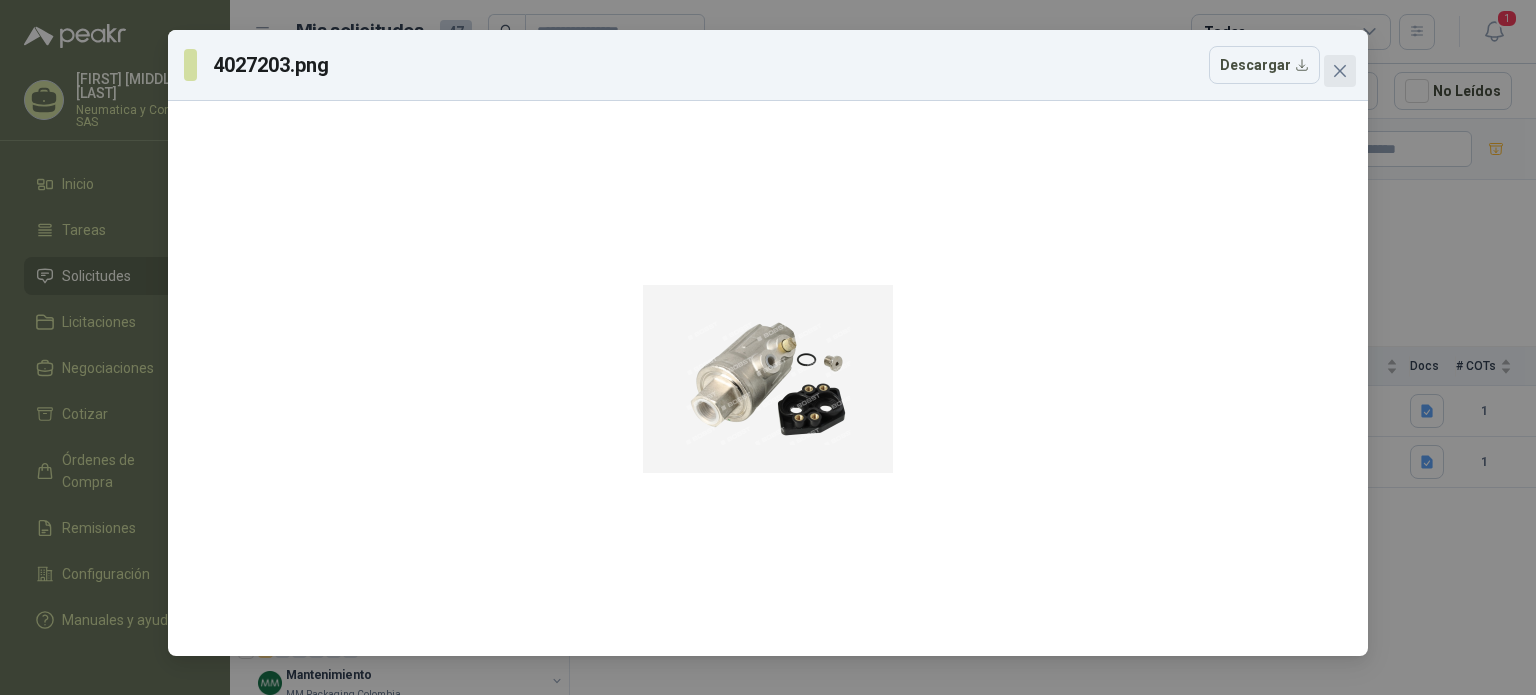 click at bounding box center (1340, 71) 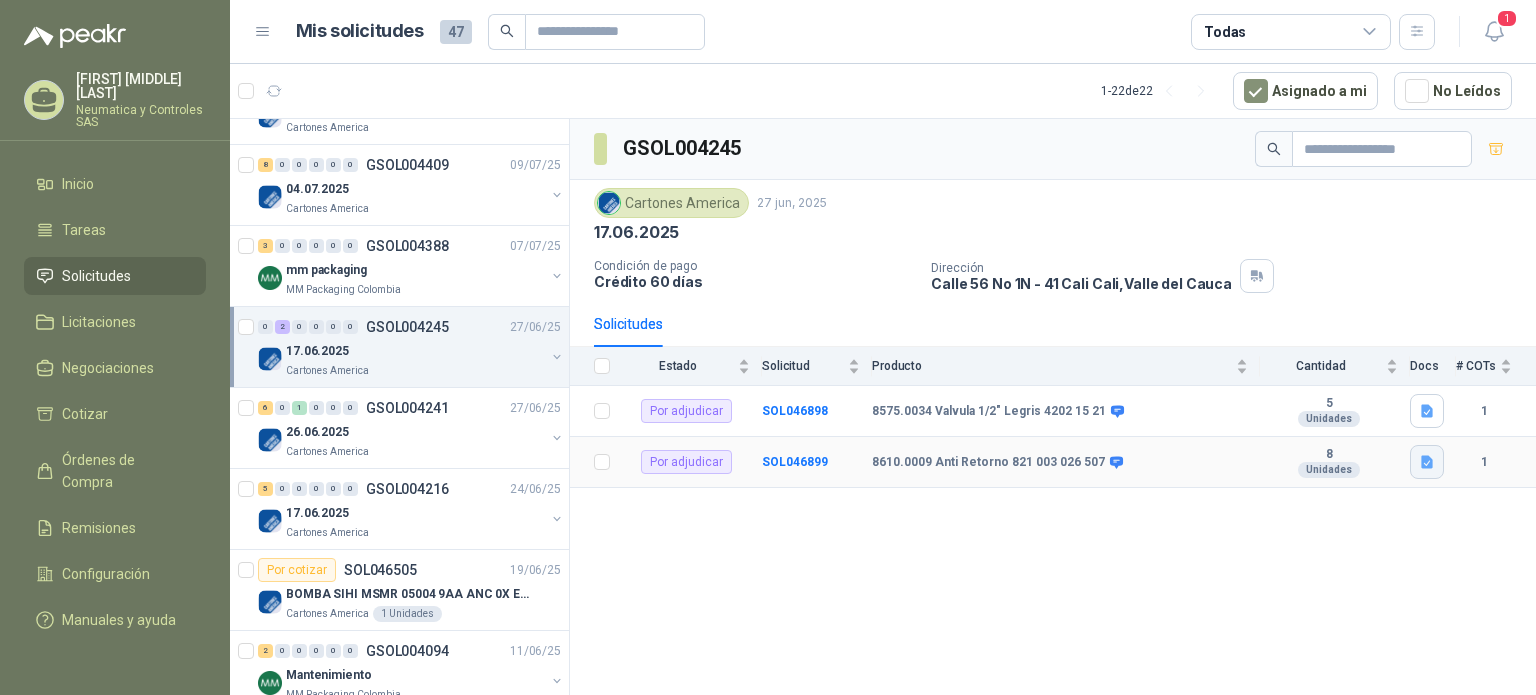click at bounding box center [1427, 462] 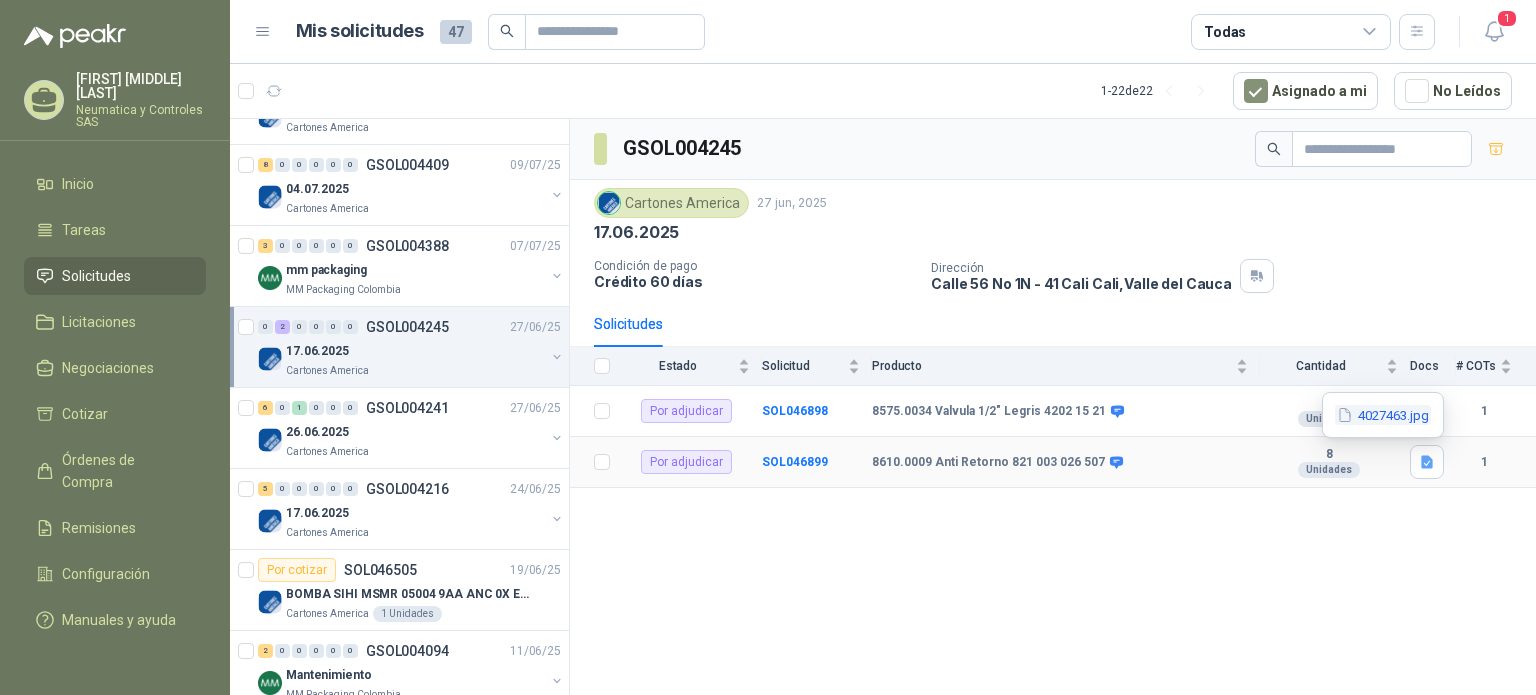 click on "4027463.jpg" at bounding box center [0, 0] 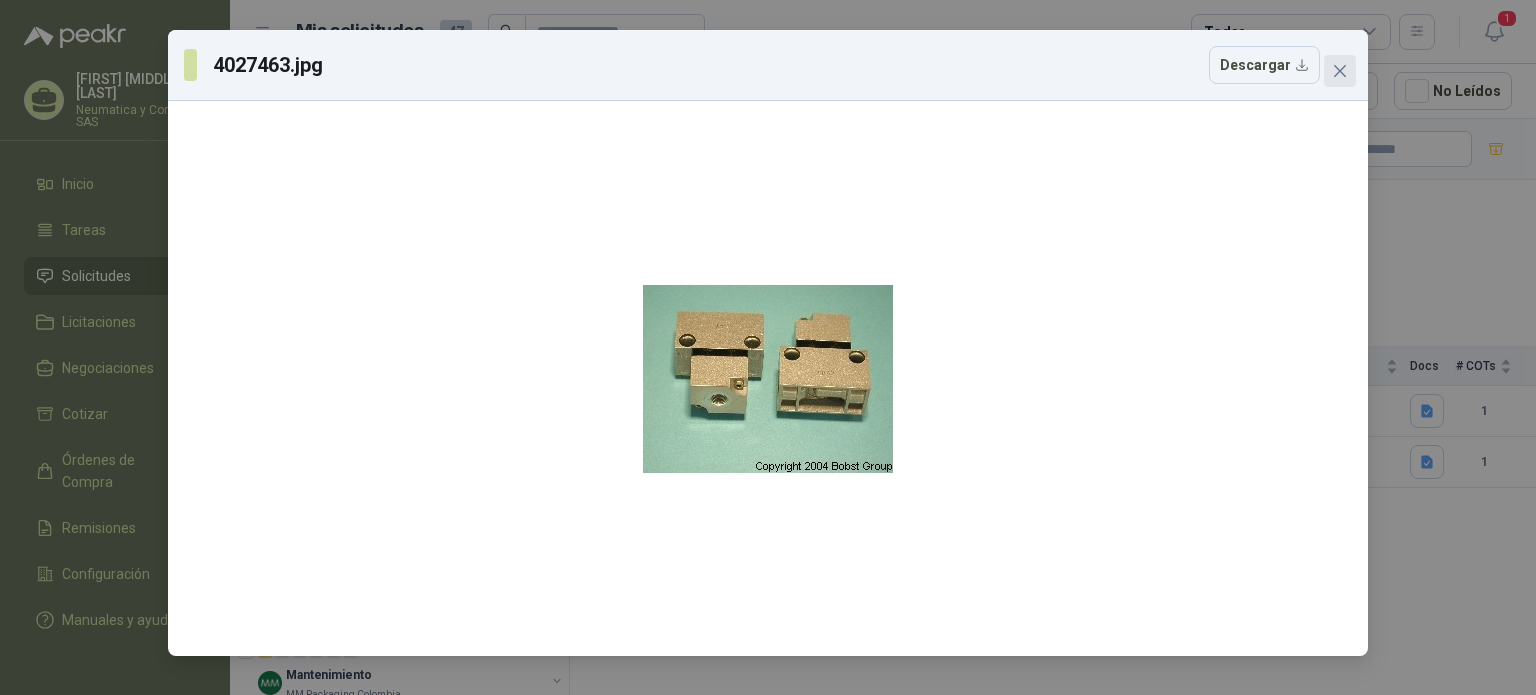 click at bounding box center (1340, 71) 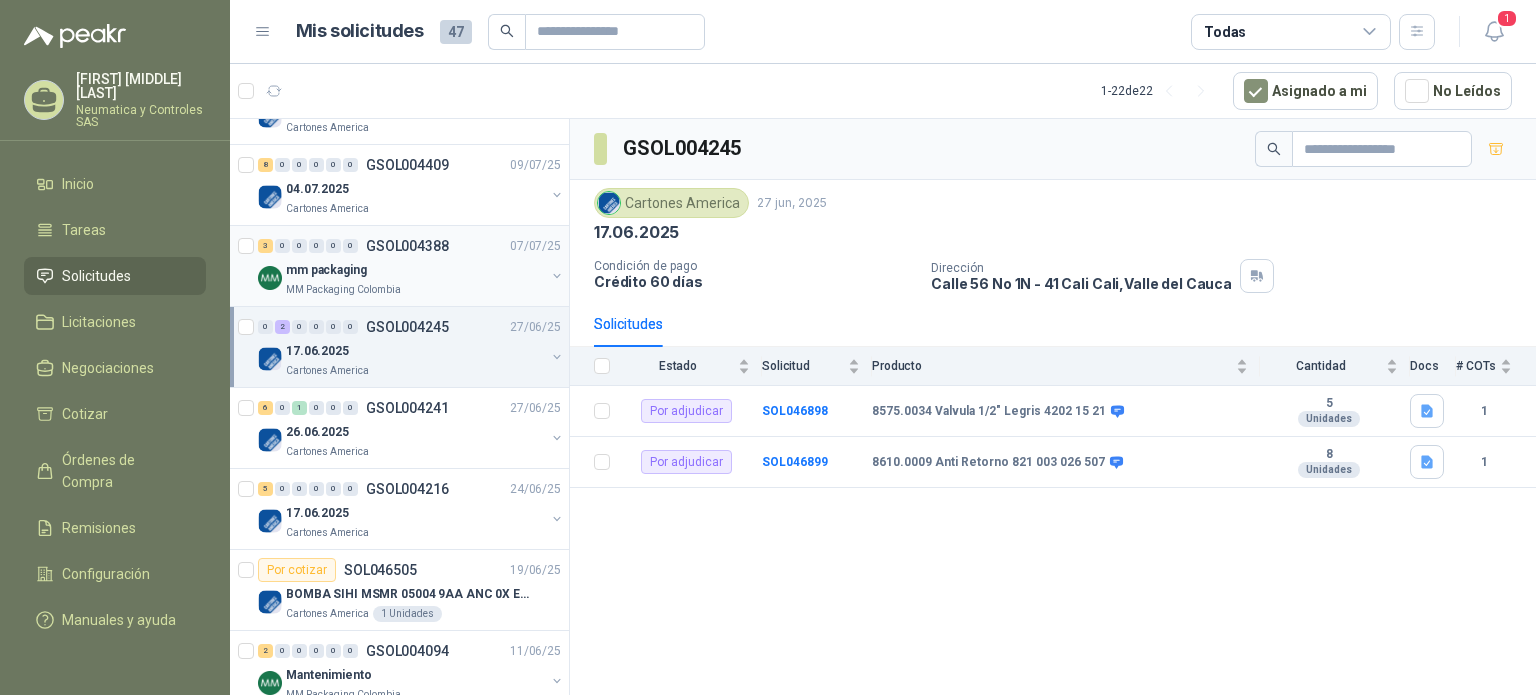 click on "mm packaging" at bounding box center [415, 270] 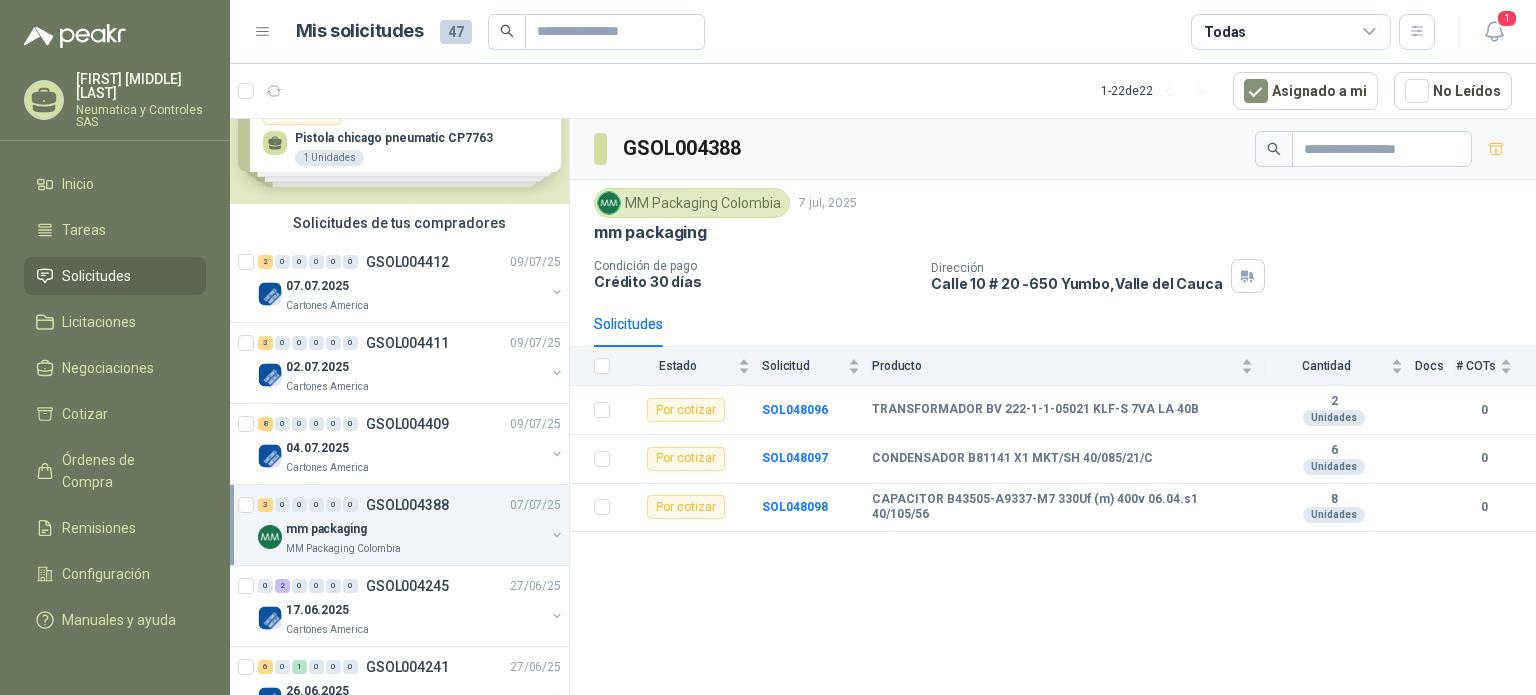 scroll, scrollTop: 54, scrollLeft: 0, axis: vertical 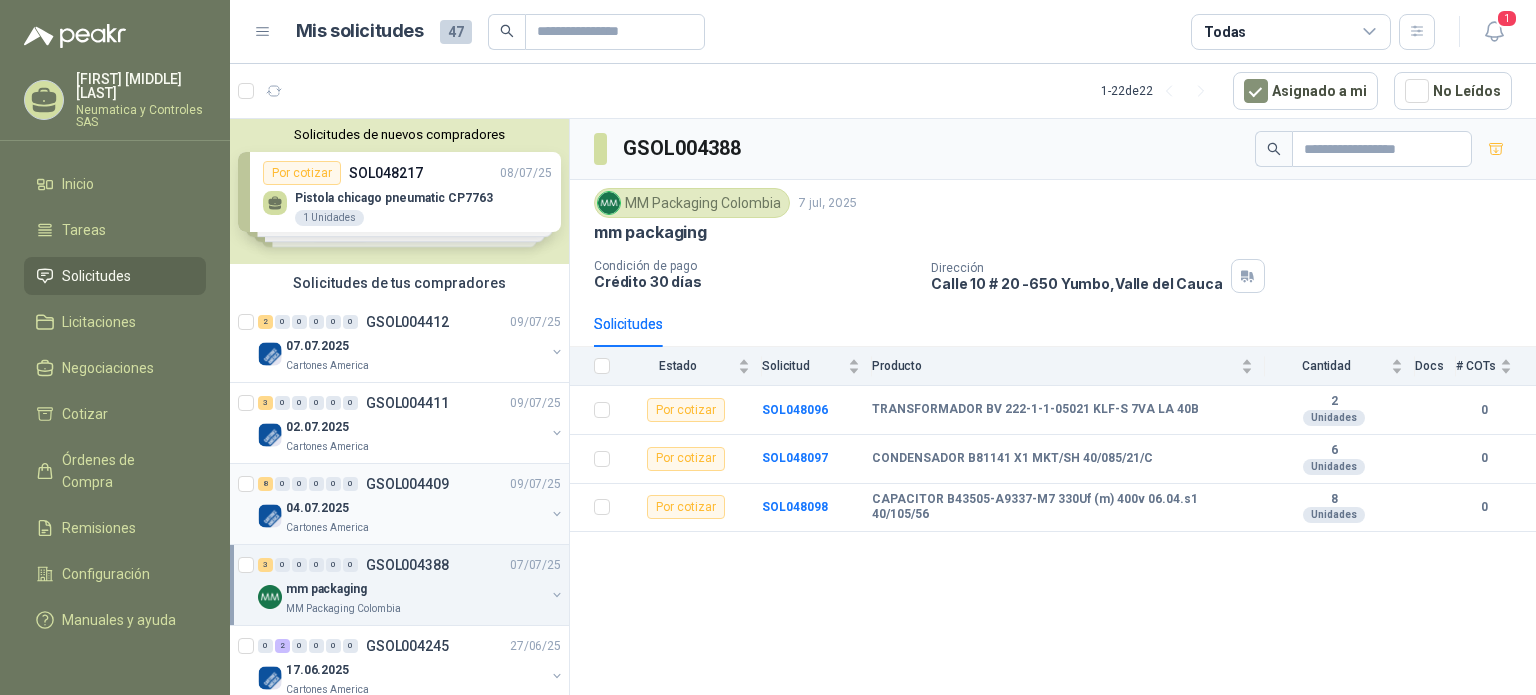 click on "04.07.2025" at bounding box center [415, 508] 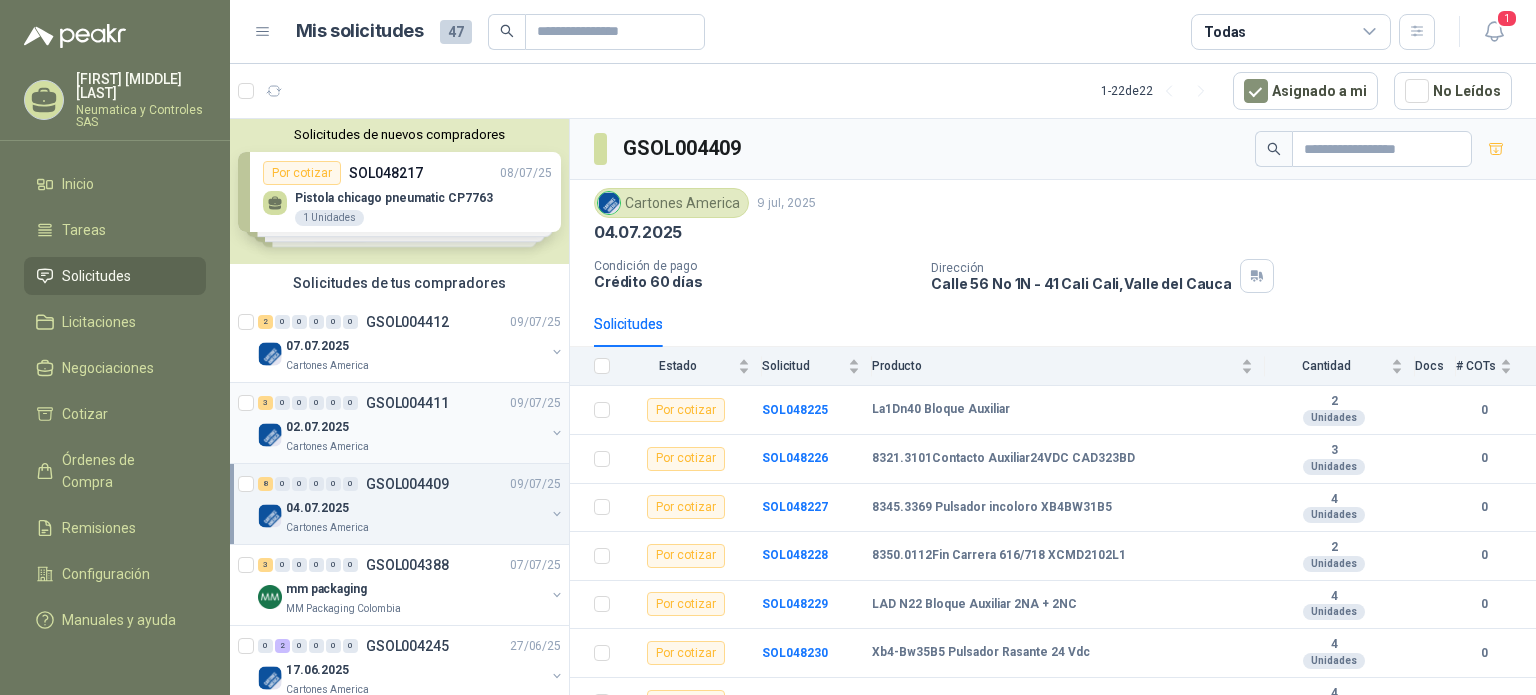 click on "Cartones America" at bounding box center [415, 447] 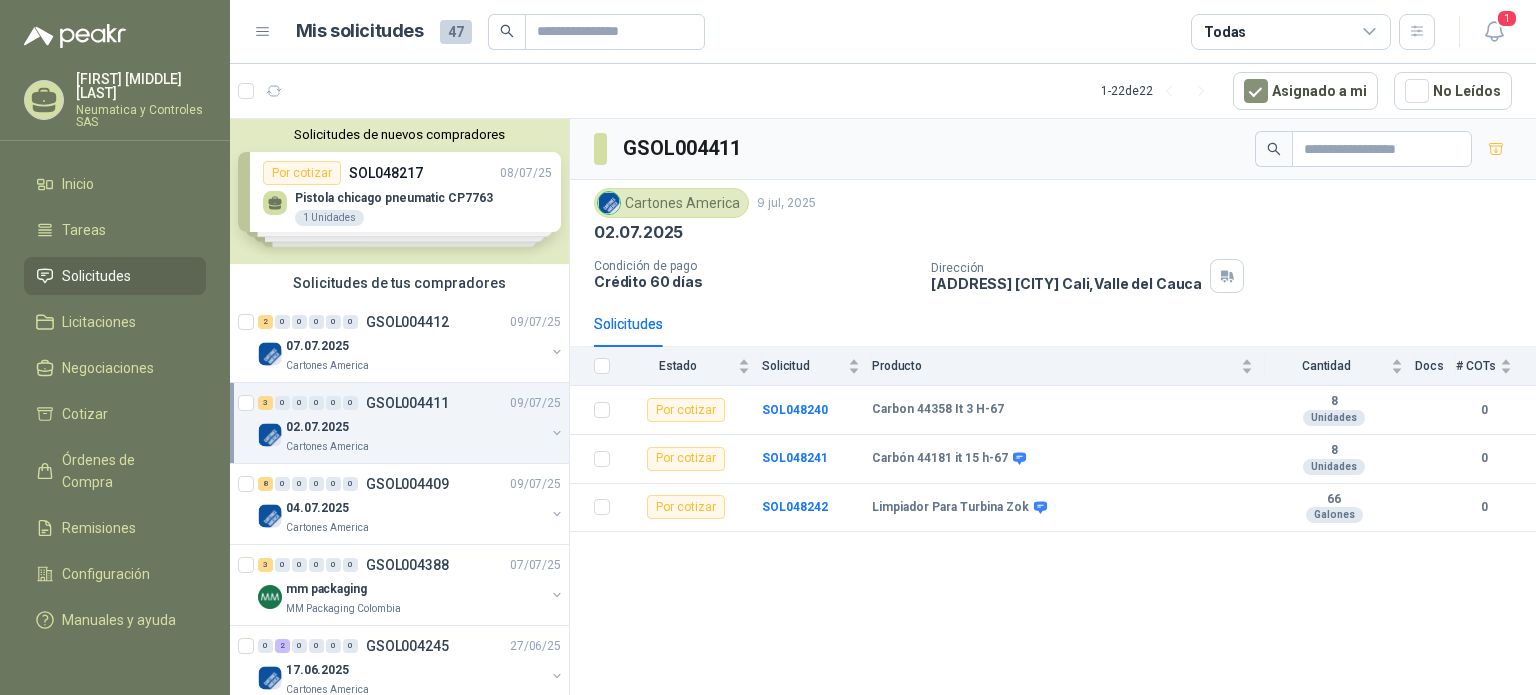 click on "[NUMBER] [NUMBER] [NUMBER] [NUMBER] [NUMBER] [NUMBER] [ID] [DATE] [DATE] Cartones America" at bounding box center (399, 423) 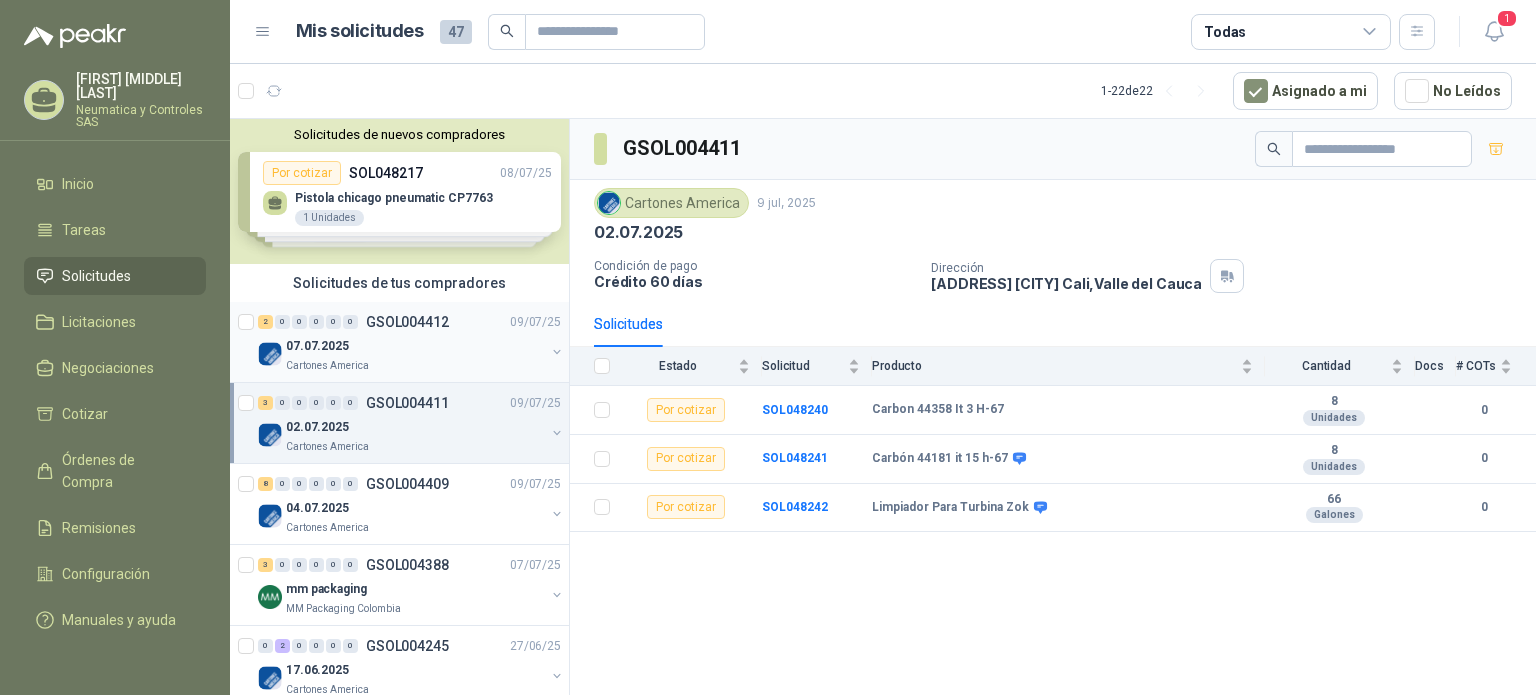 click on "Cartones America" at bounding box center (415, 366) 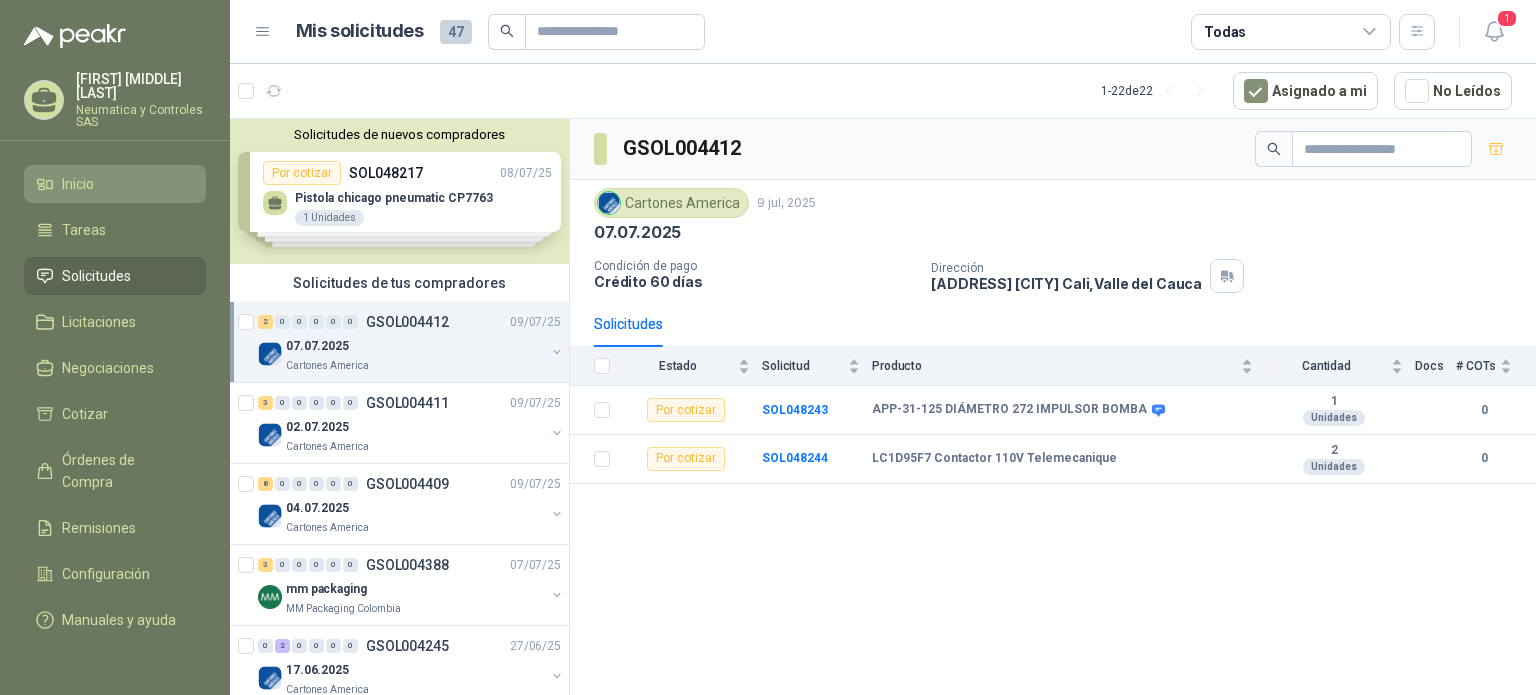 click on "Inicio" at bounding box center (115, 184) 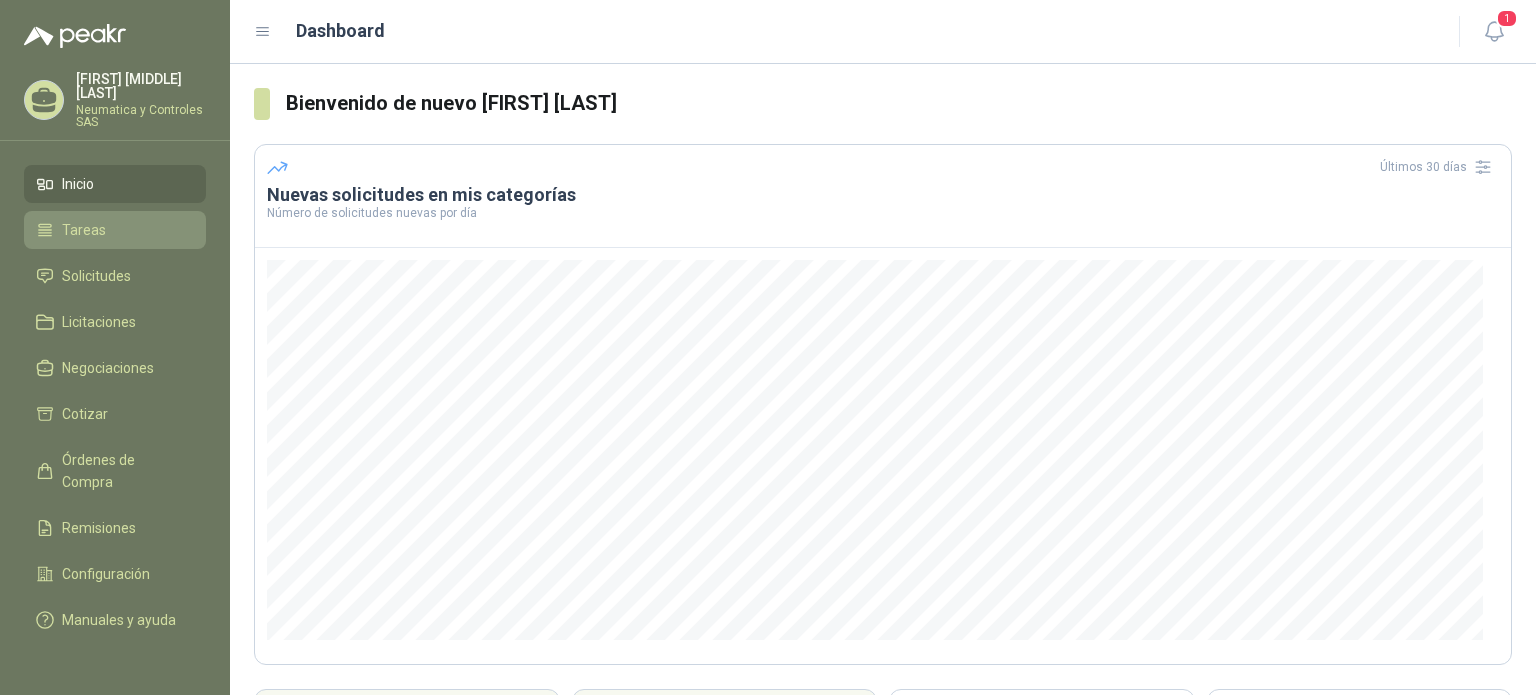 click on "Tareas" at bounding box center (115, 230) 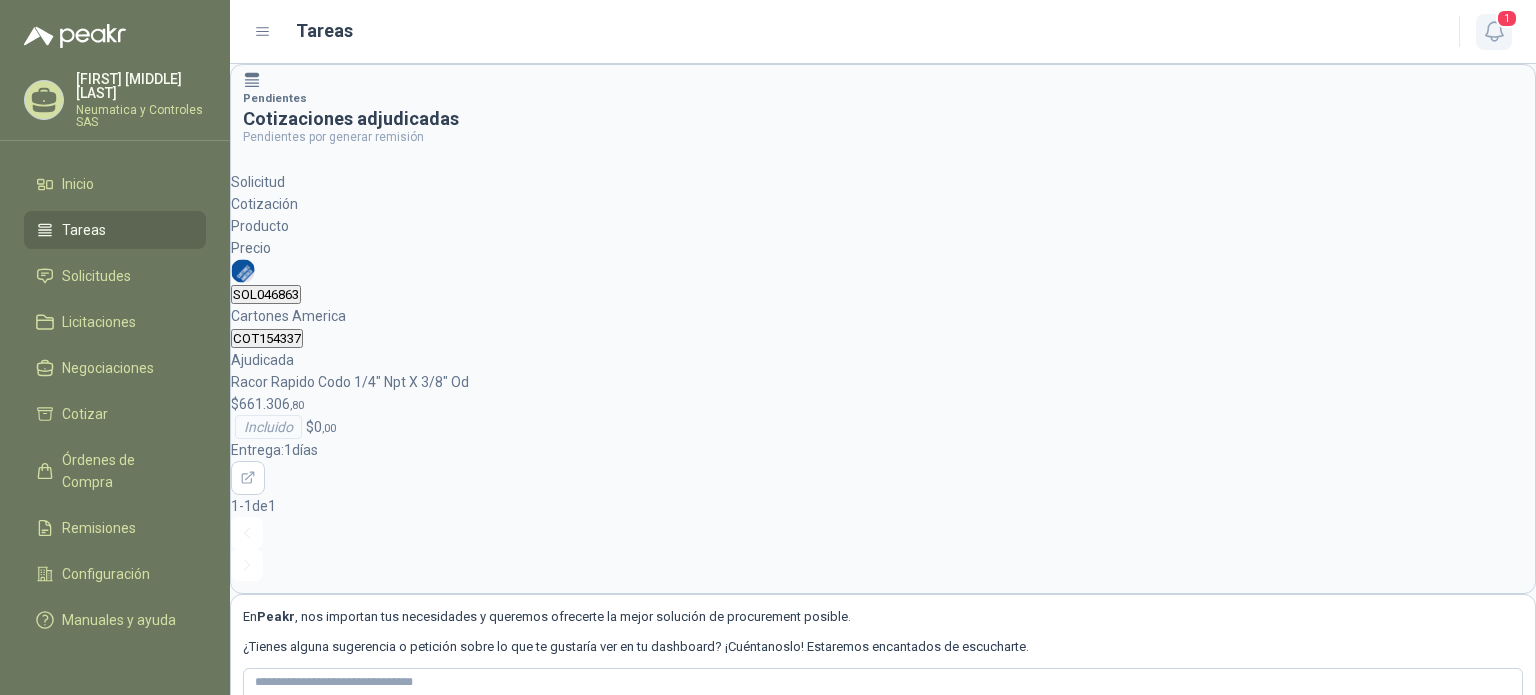 click at bounding box center [1493, 31] 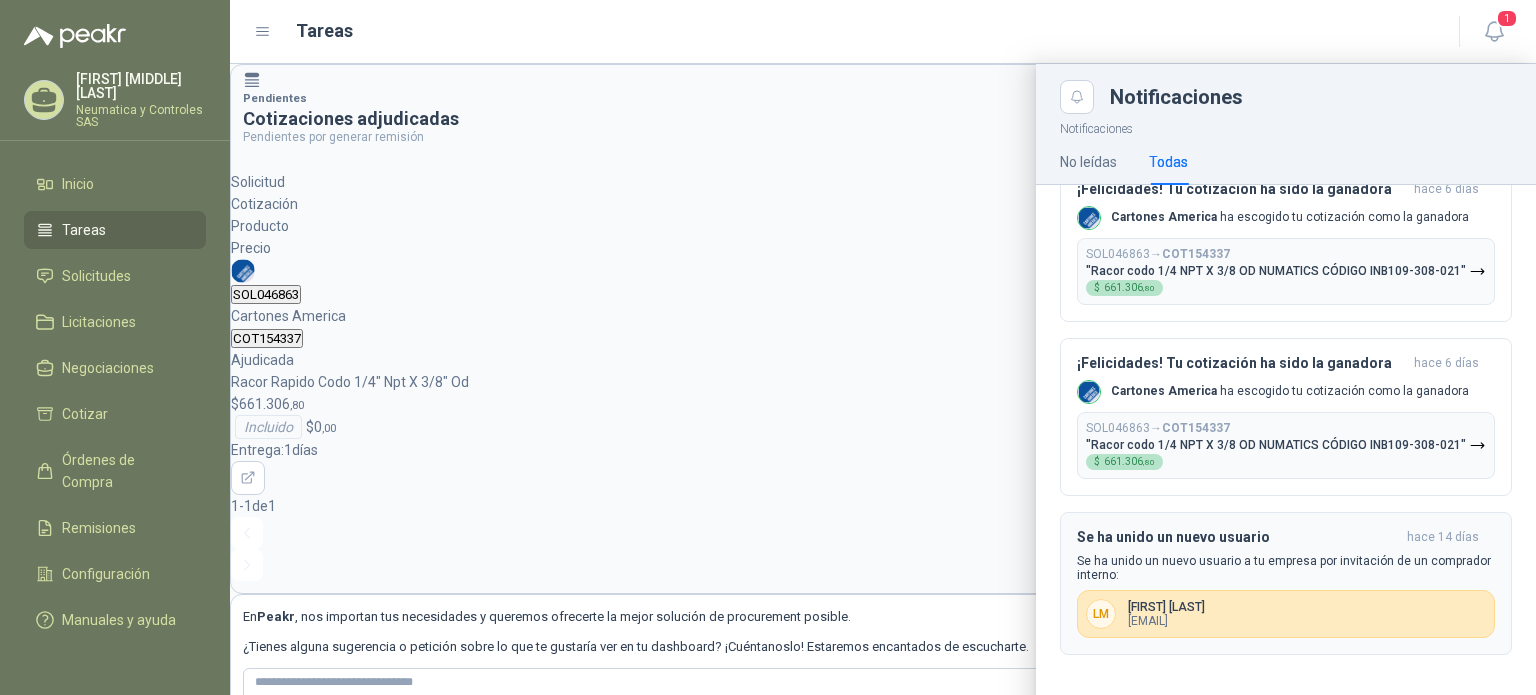 click on "Se ha unido un nuevo usuario a tu empresa por invitación de un comprador interno:" at bounding box center [1286, 568] 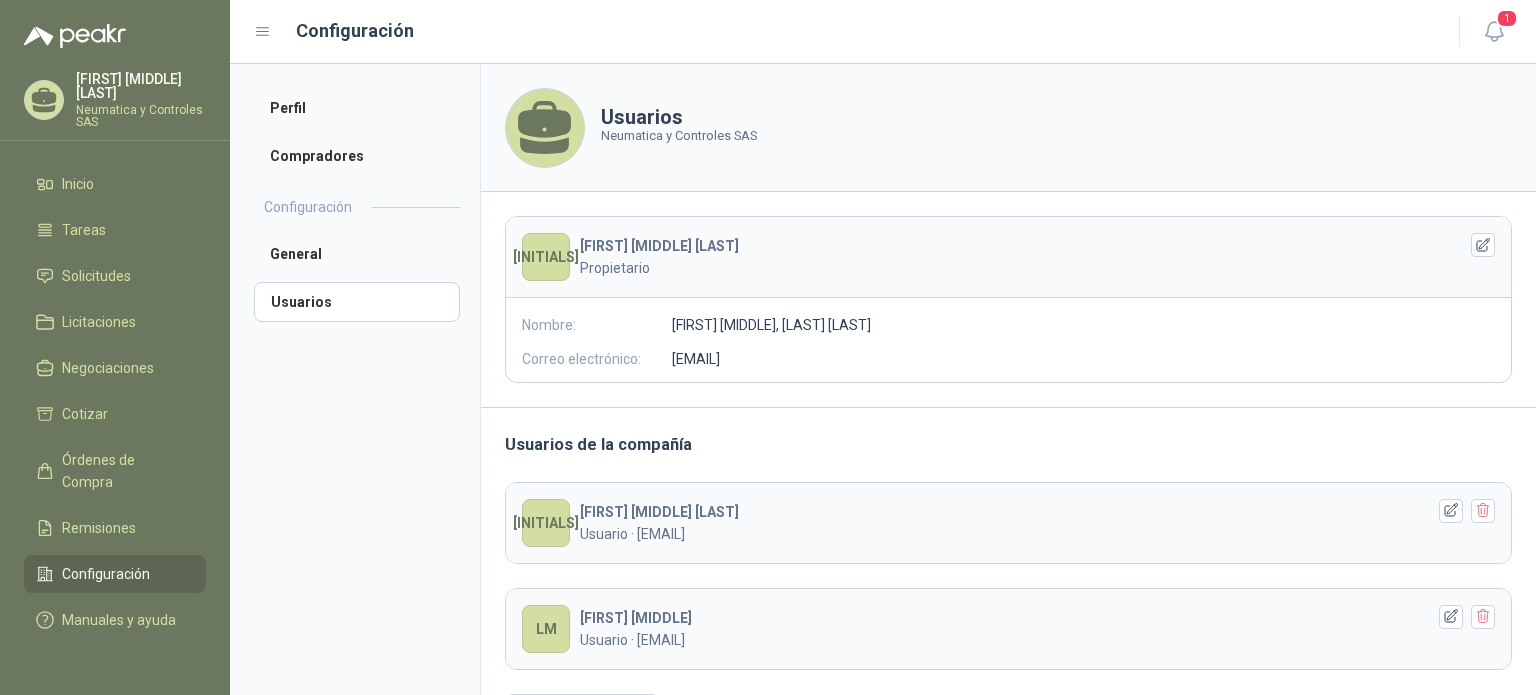 scroll, scrollTop: 51, scrollLeft: 0, axis: vertical 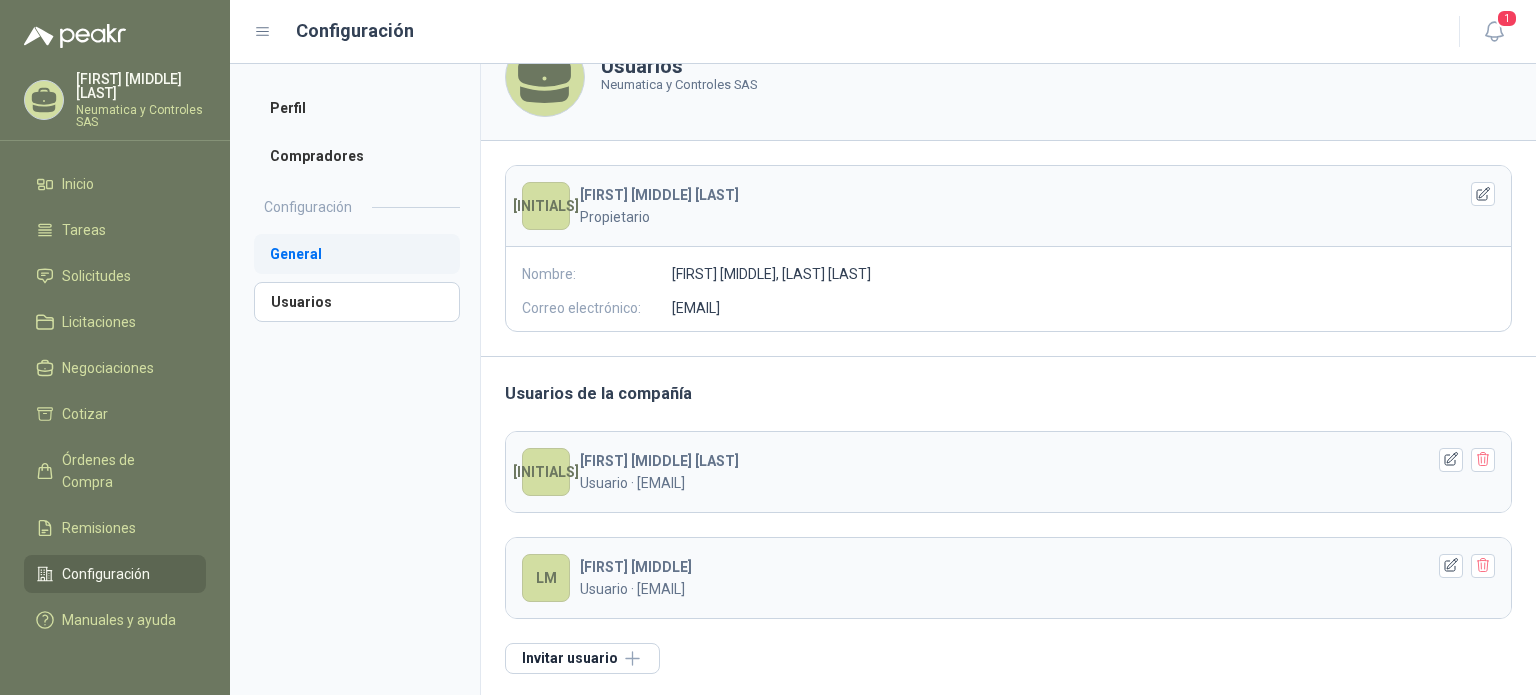 click on "General" at bounding box center (357, 254) 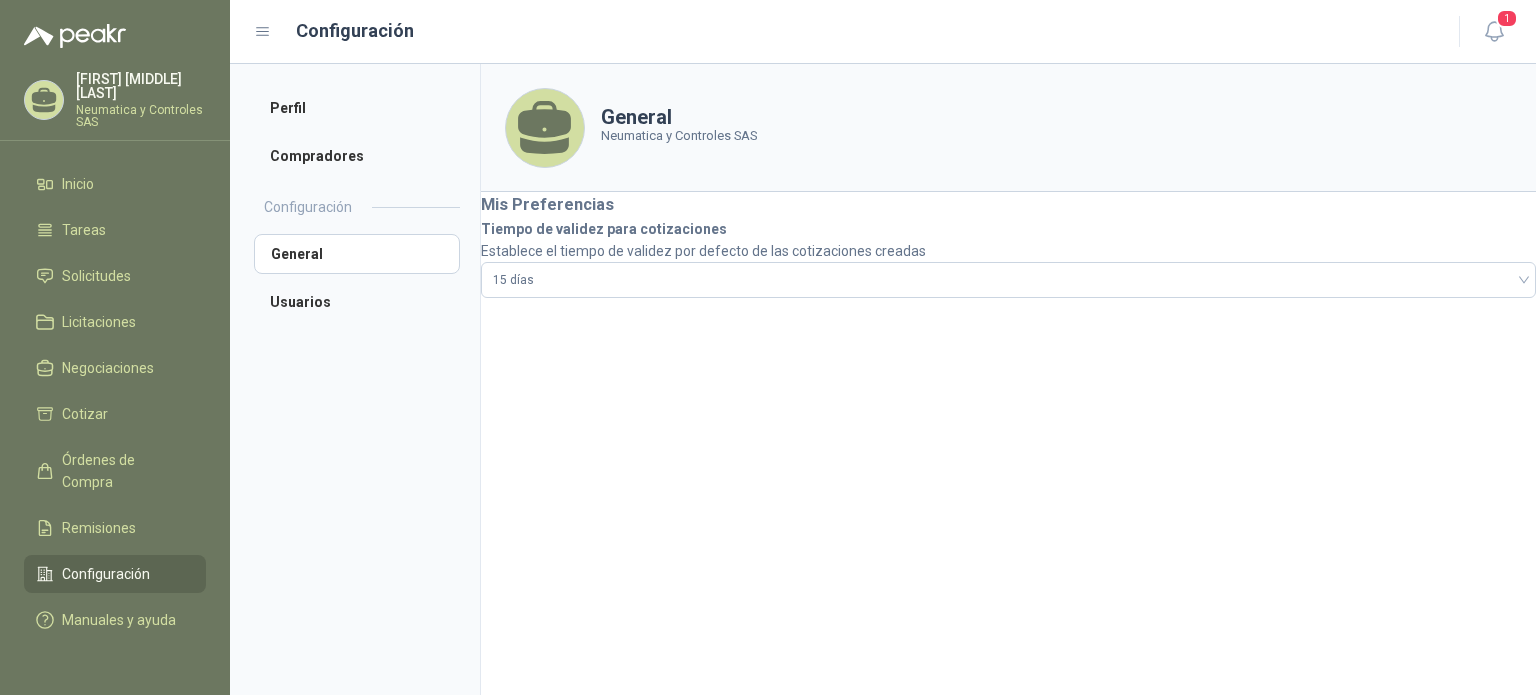 click on "Configuración" at bounding box center [308, 207] 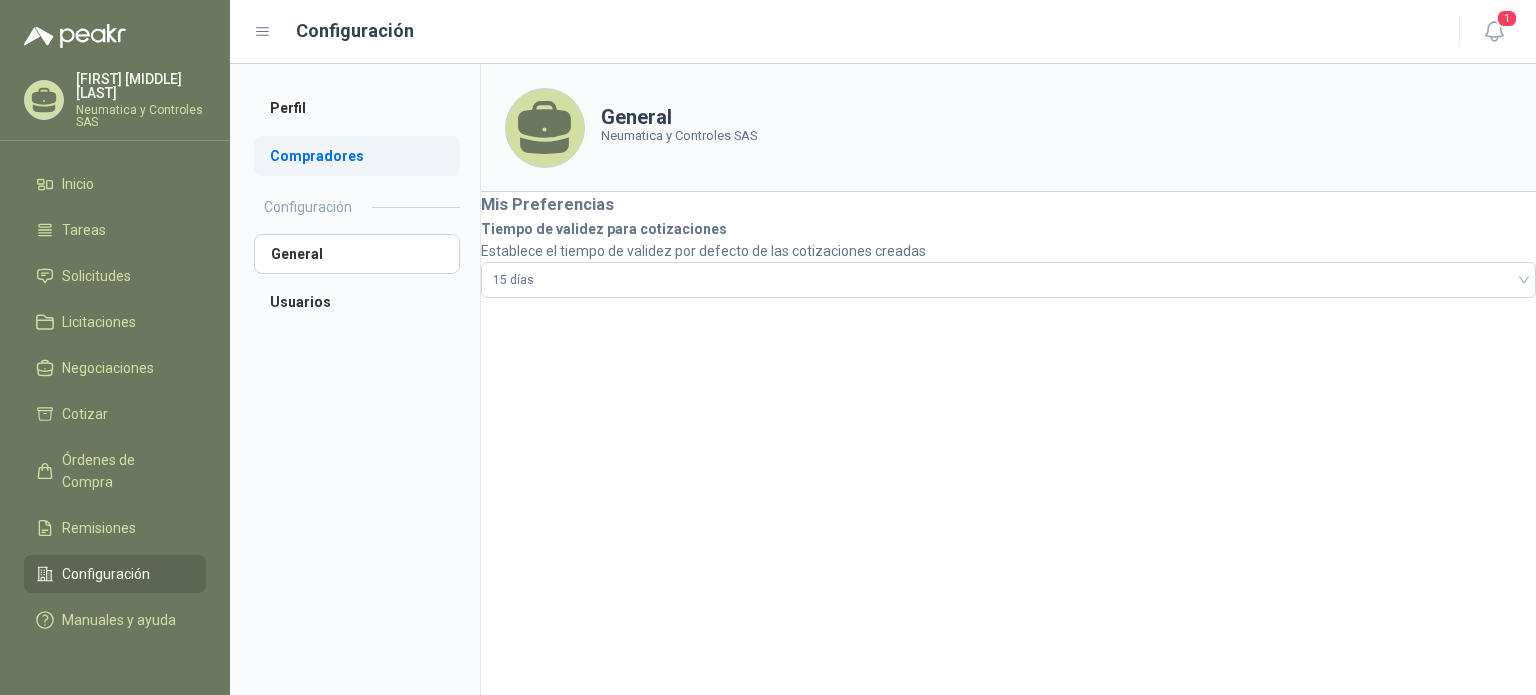 click on "Compradores" at bounding box center [357, 156] 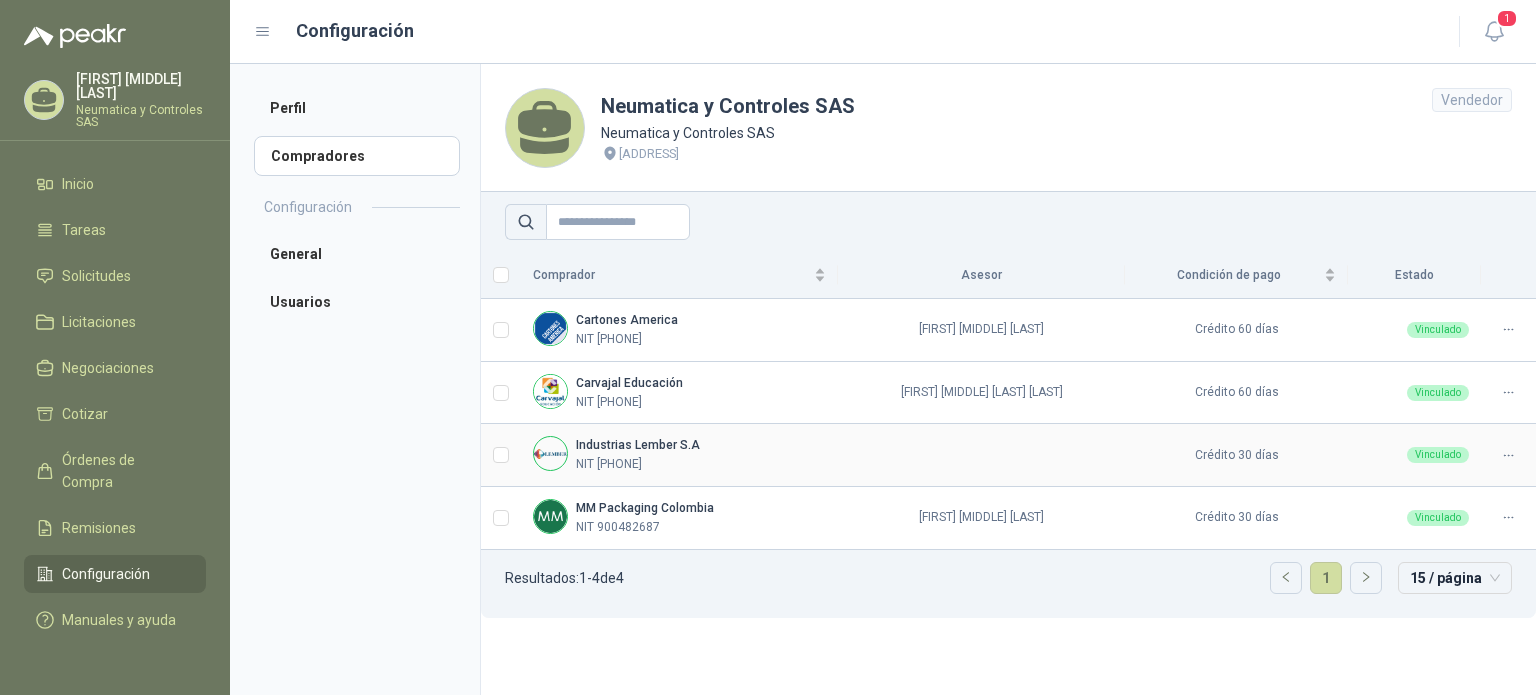 click at bounding box center [982, 455] 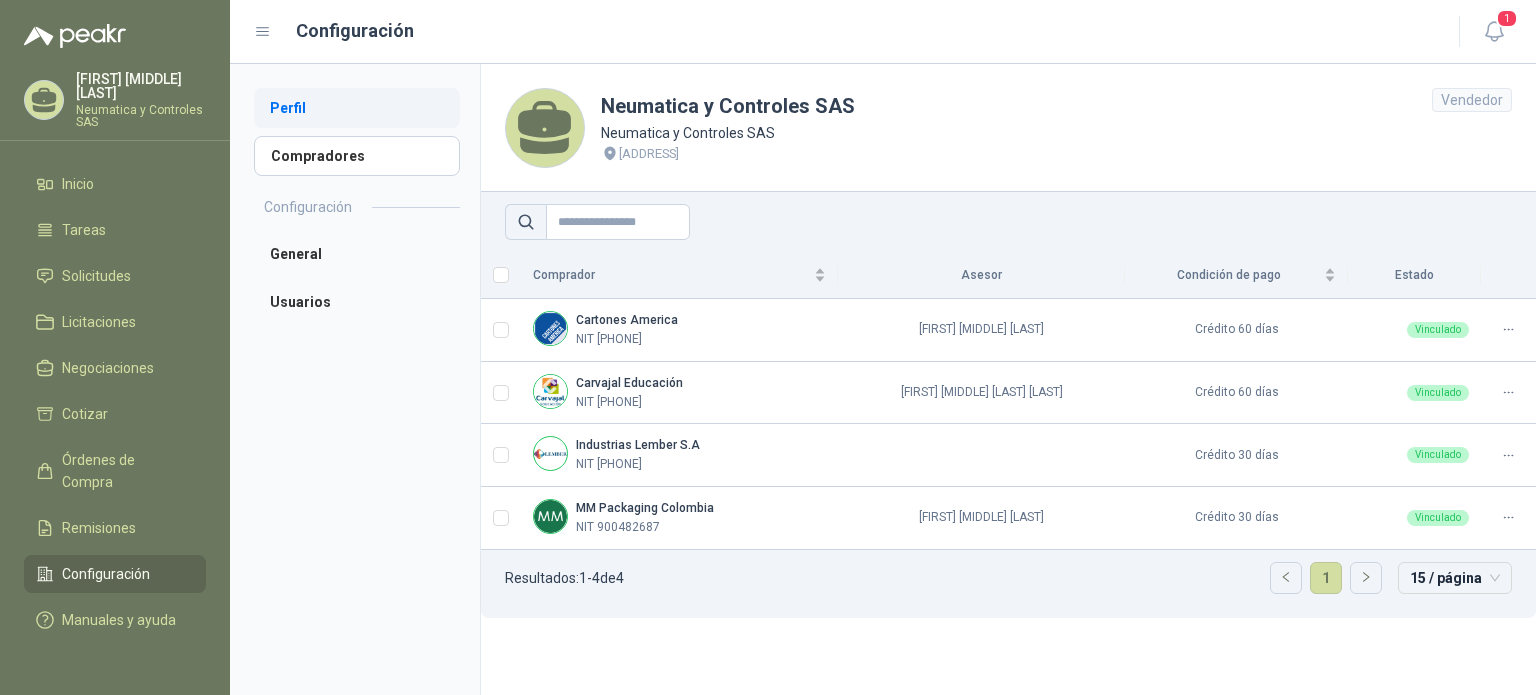 click on "Perfil" at bounding box center (357, 108) 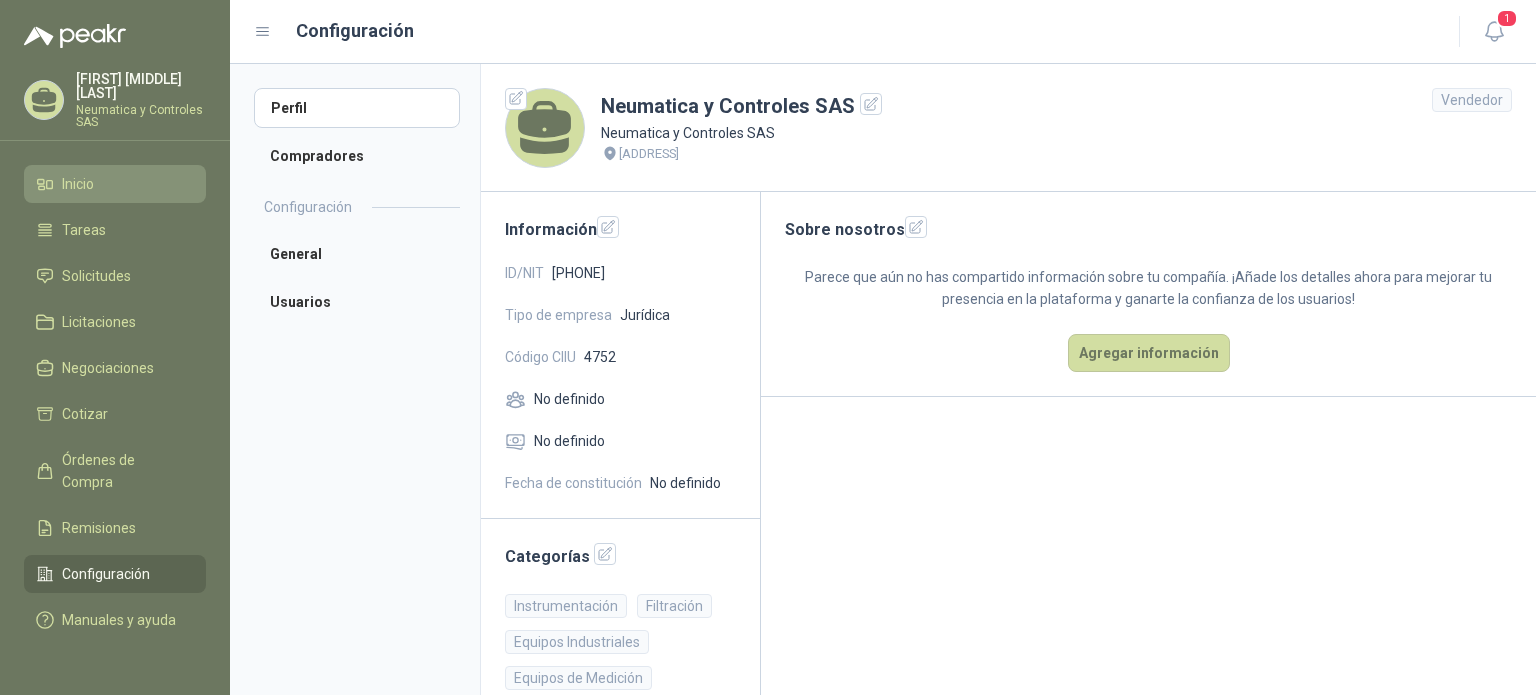 click on "Inicio" at bounding box center (78, 184) 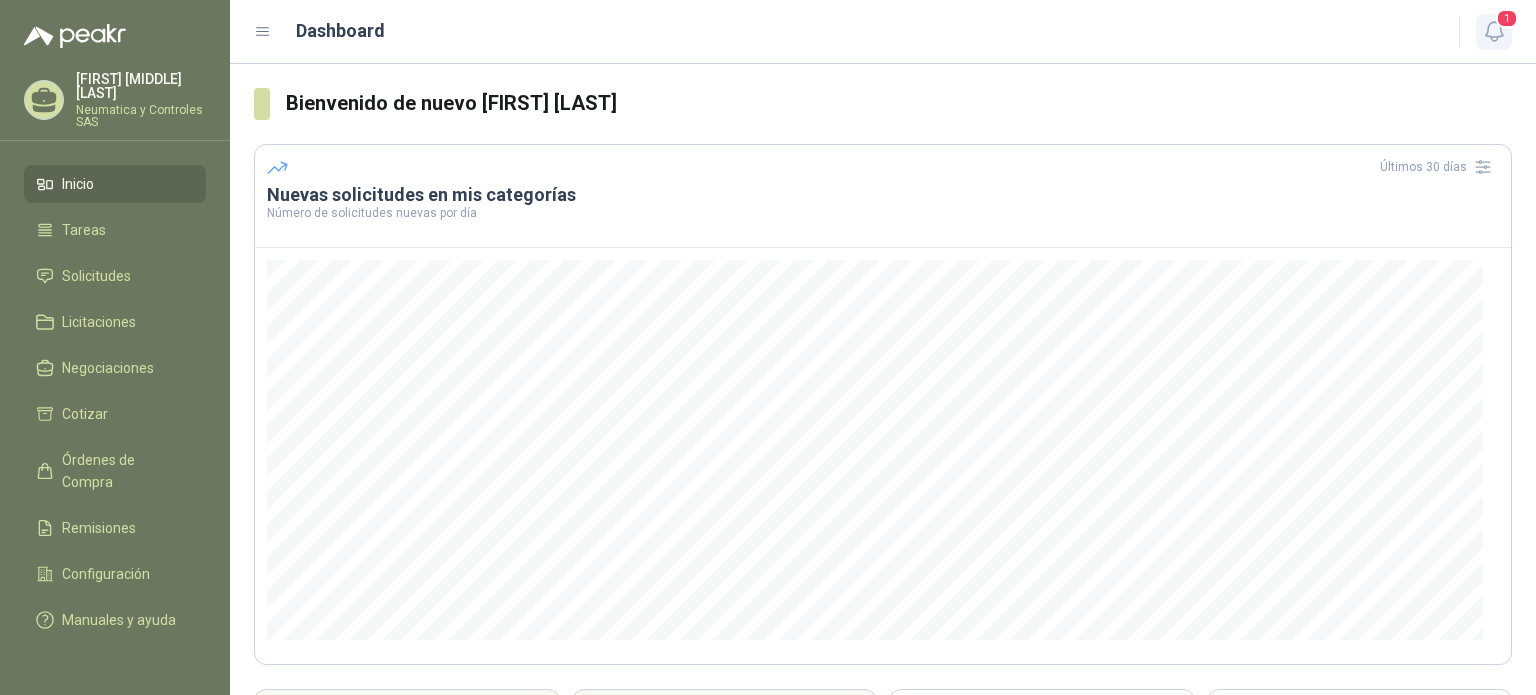 click at bounding box center (1494, 31) 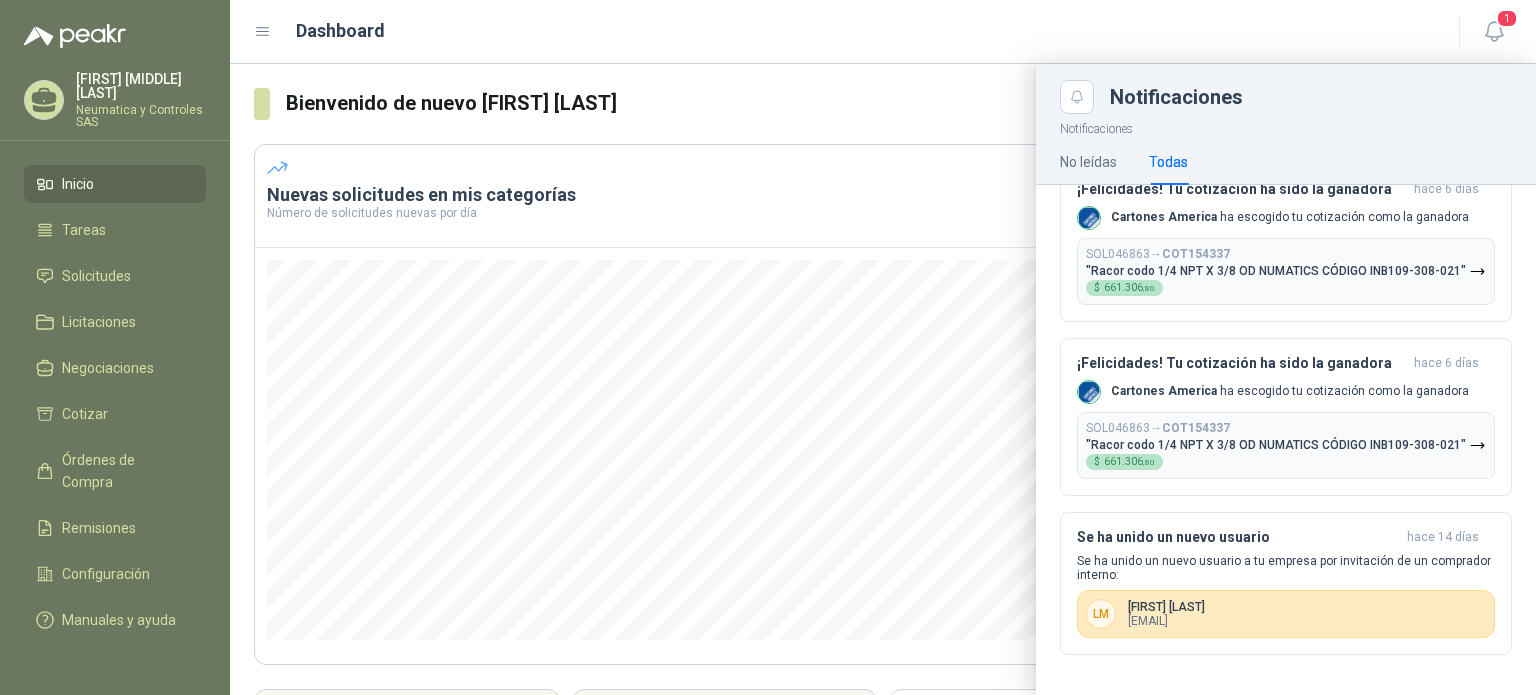 click on "Inicio" at bounding box center [78, 184] 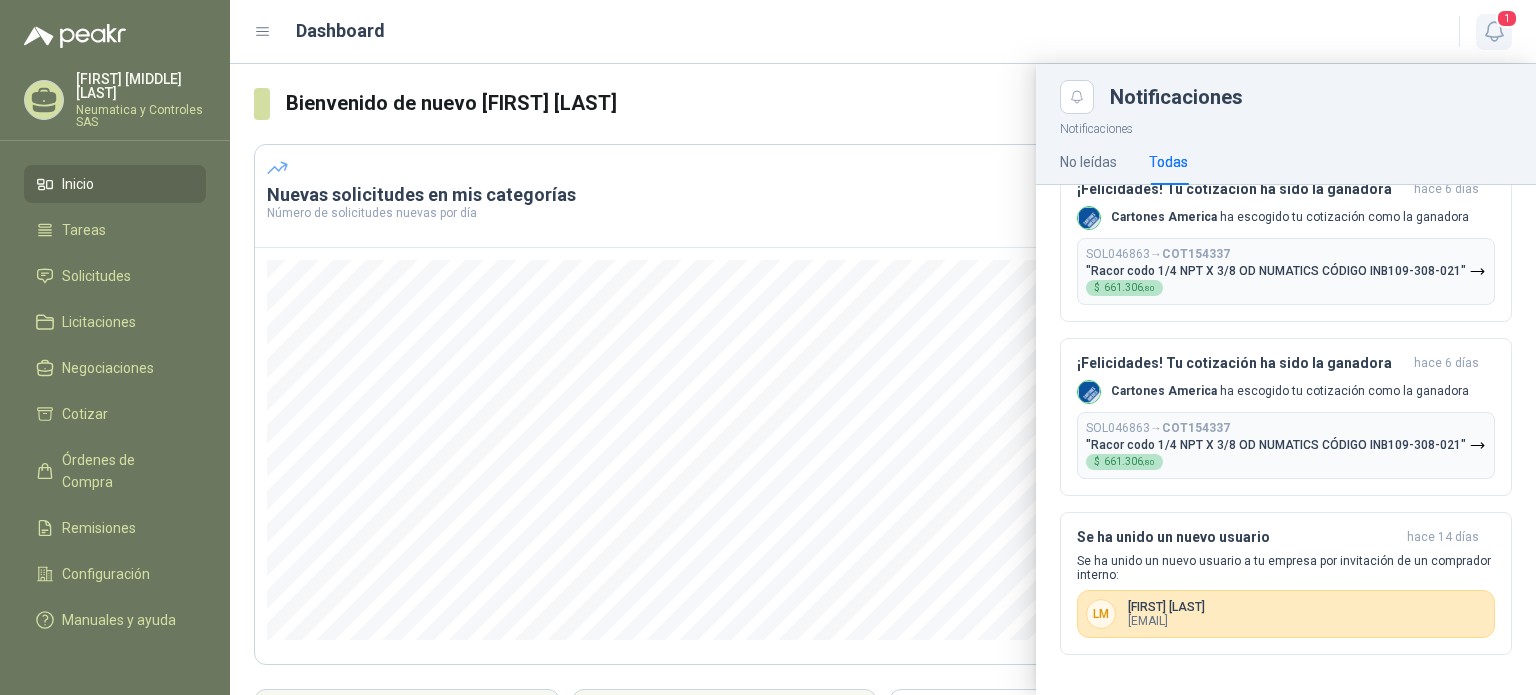 click at bounding box center [1494, 31] 